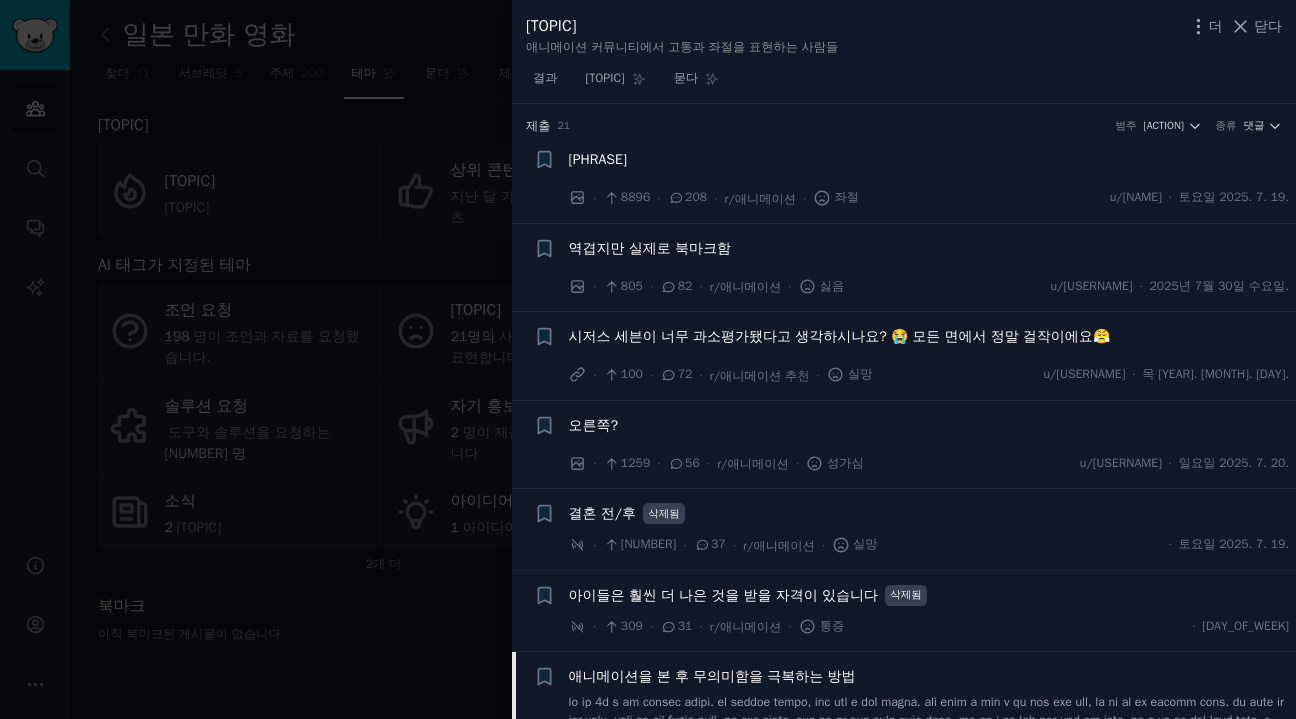 scroll, scrollTop: 0, scrollLeft: 0, axis: both 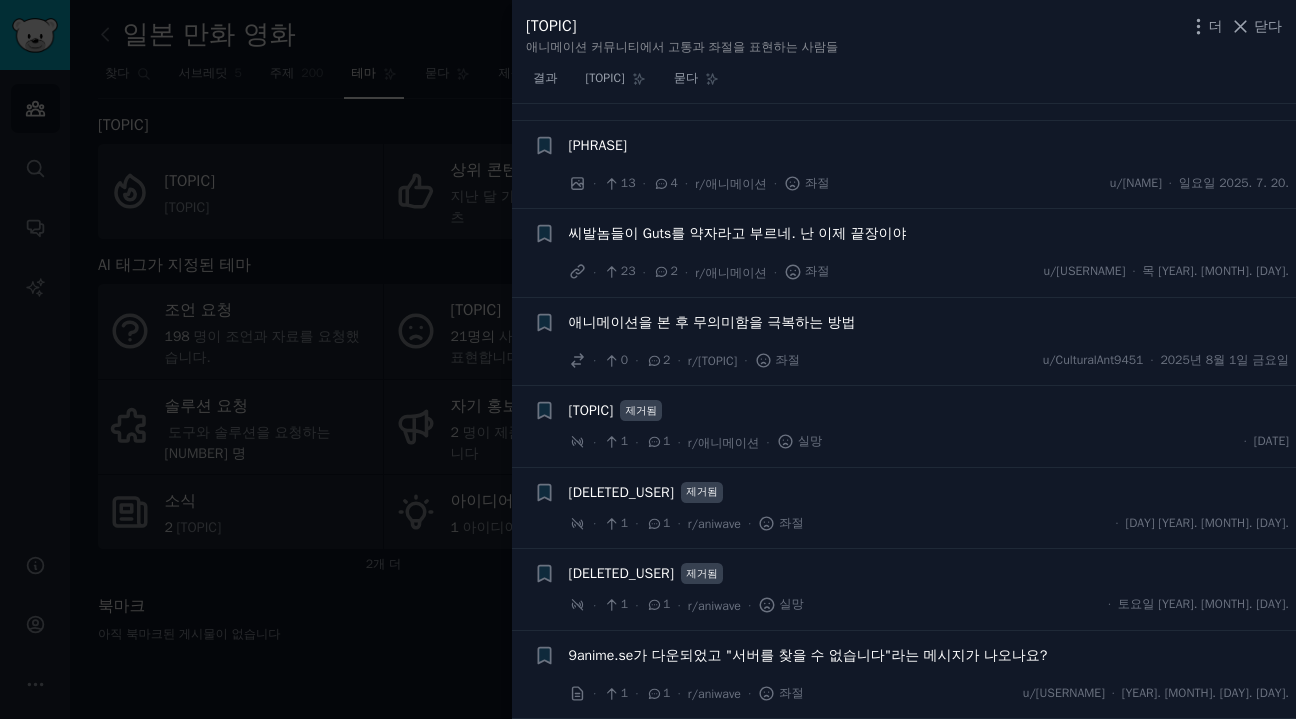 click at bounding box center [648, 359] 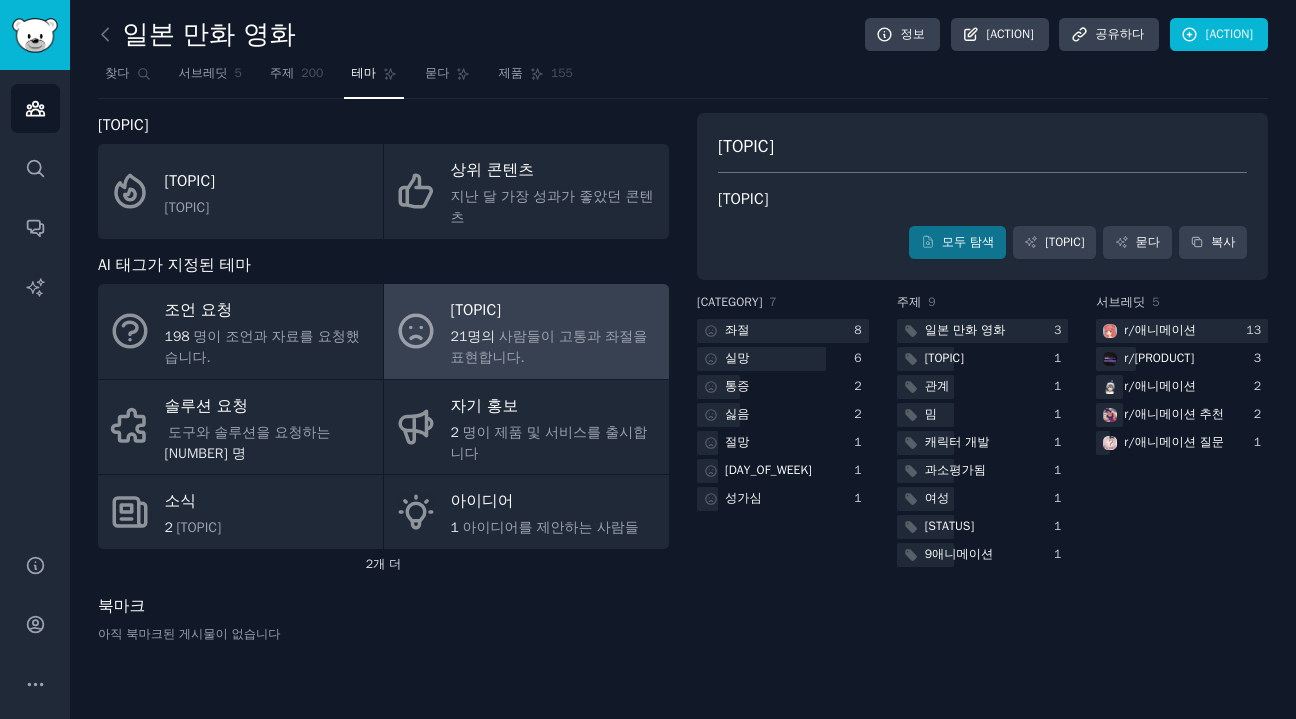 click on "개 더" at bounding box center [387, 564] 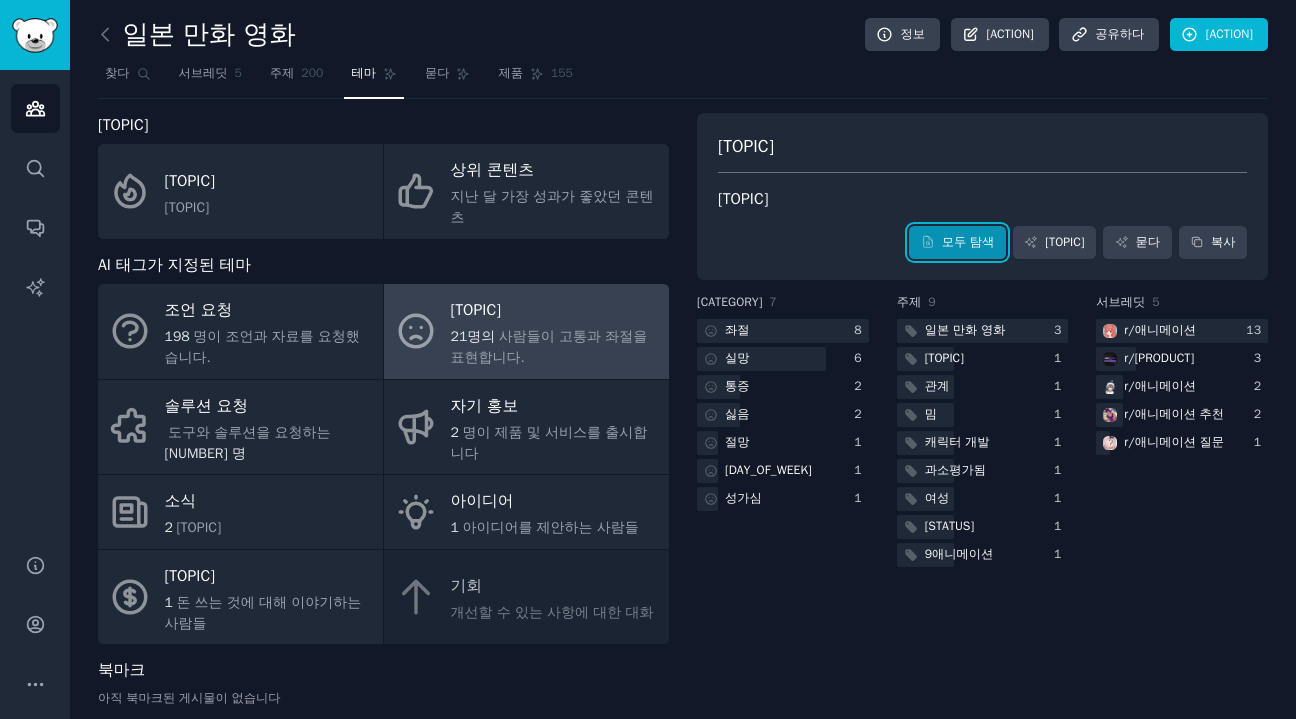 click on "모두 탐색" at bounding box center [957, 243] 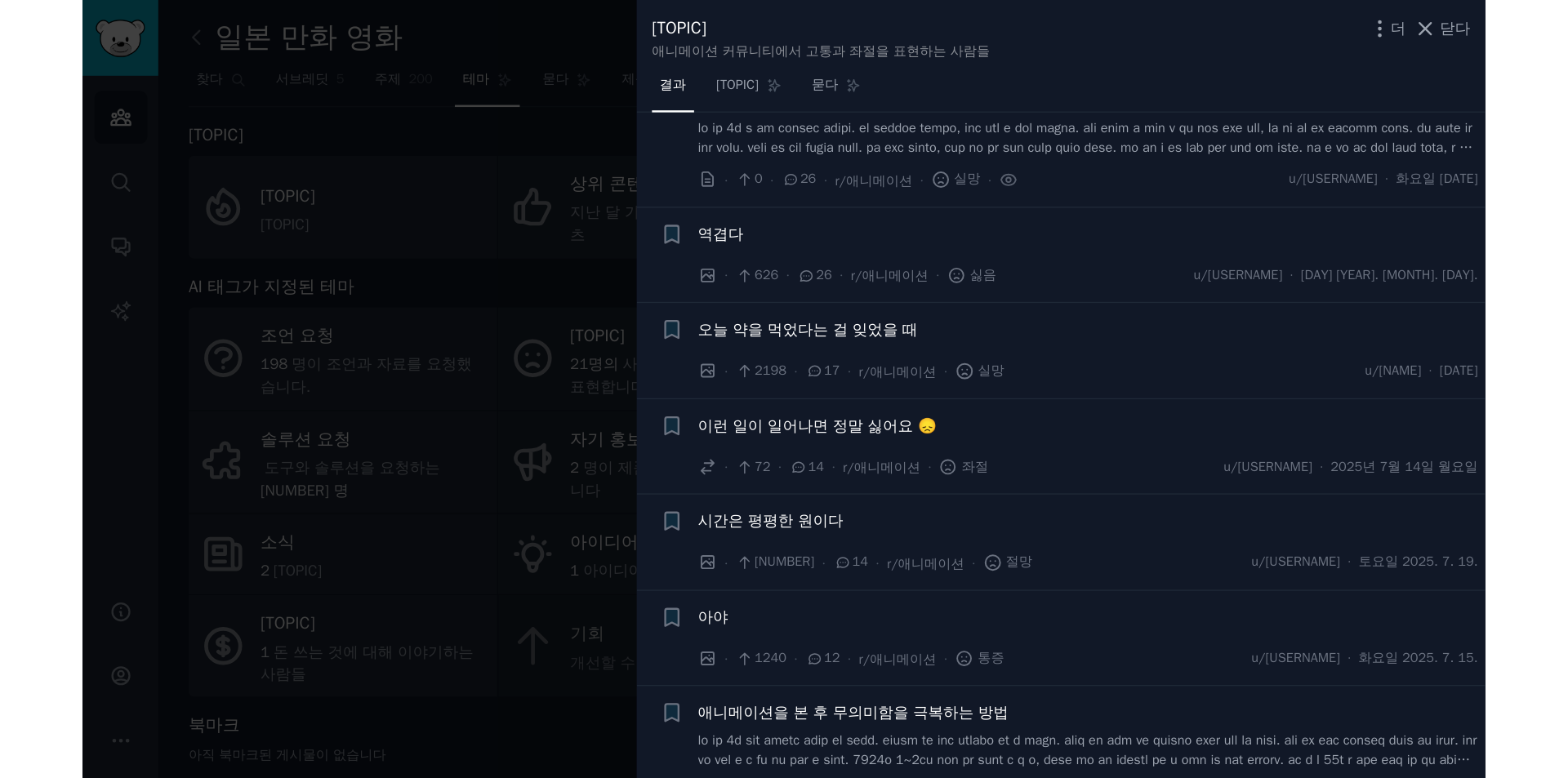 scroll, scrollTop: 735, scrollLeft: 0, axis: vertical 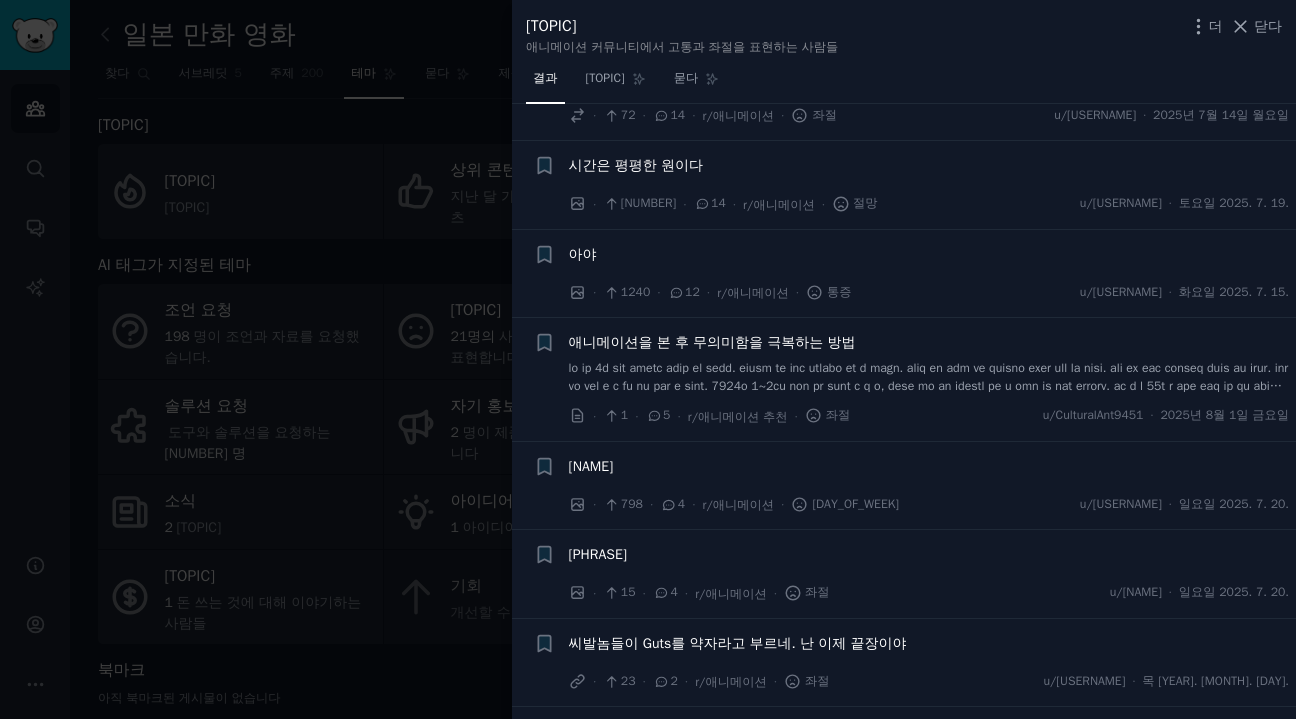 click at bounding box center (648, 359) 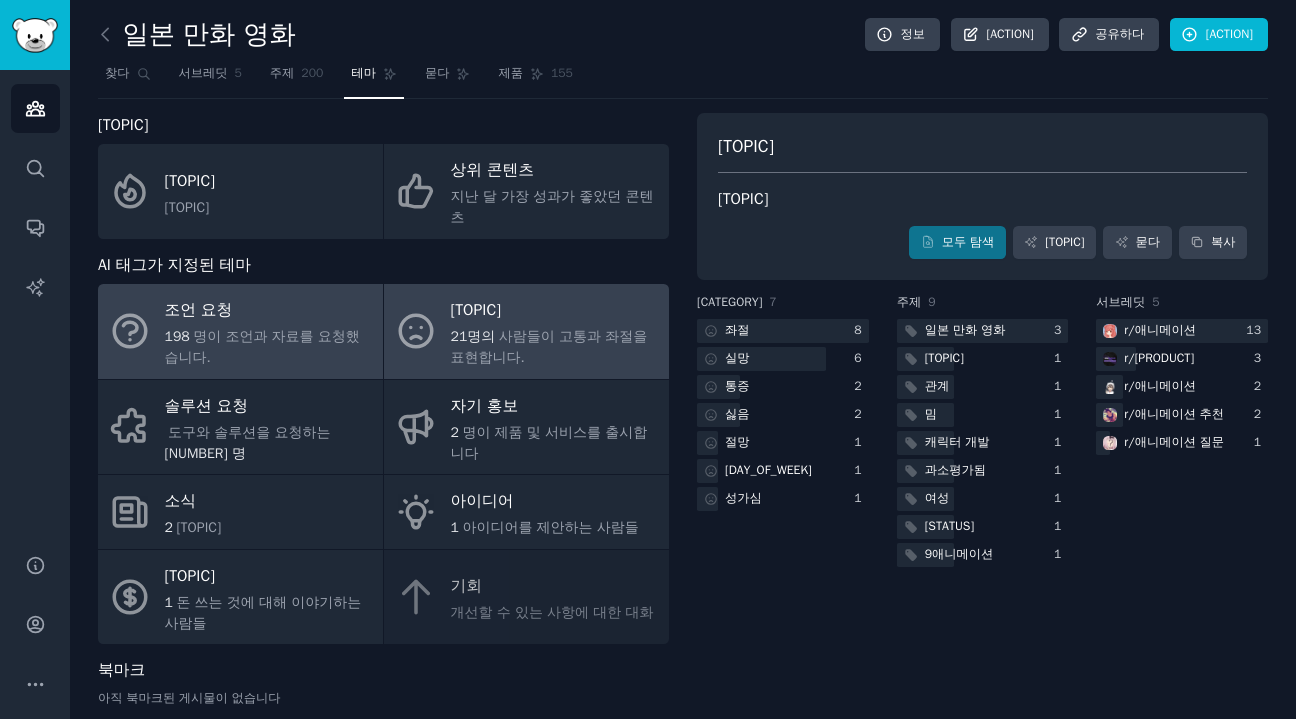 click on "명이 조언과 자료를 요청했습니다." at bounding box center (262, 347) 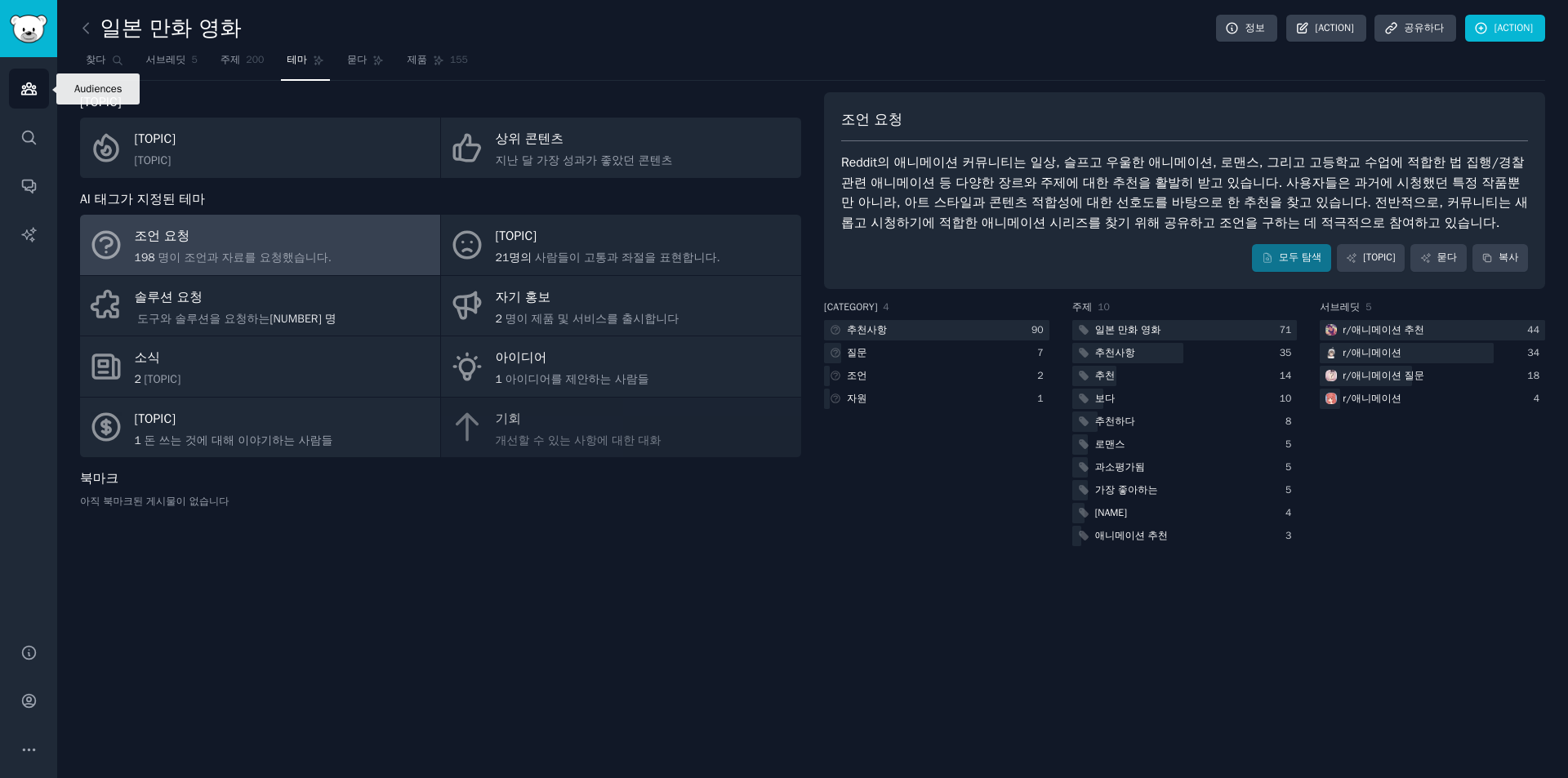 click 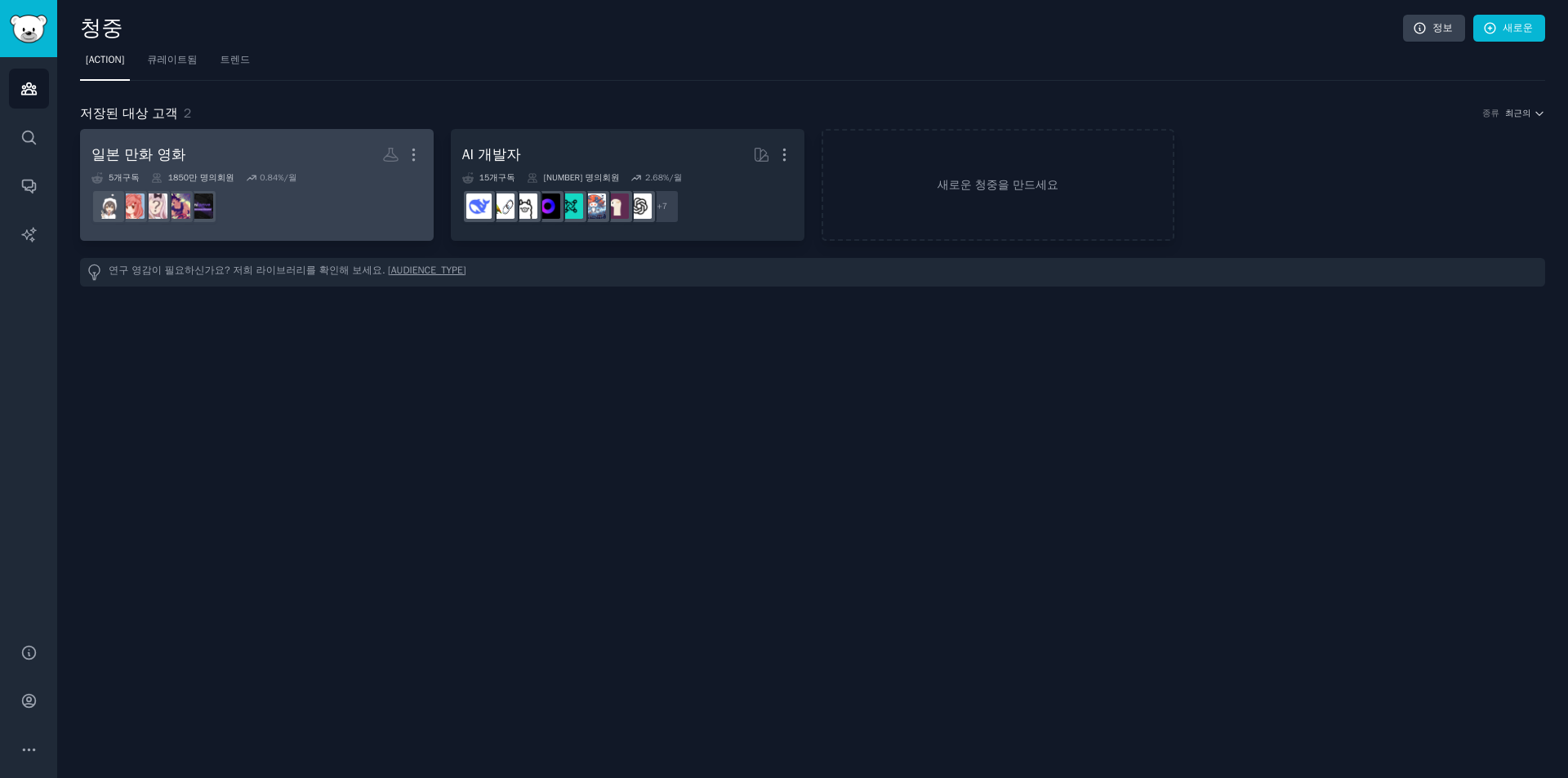 click on "일본 만화 영화 더" at bounding box center (256, 154) 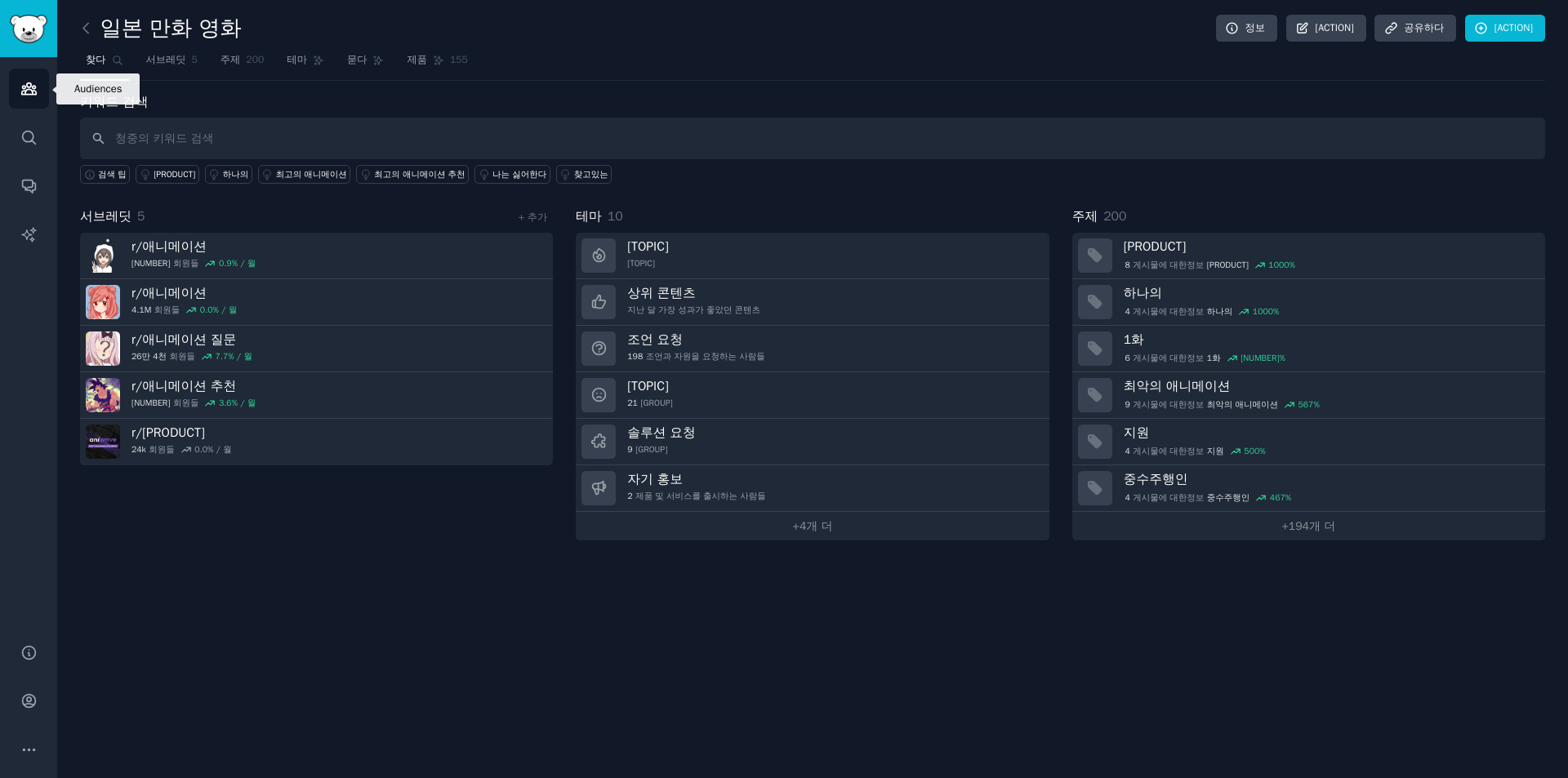 click 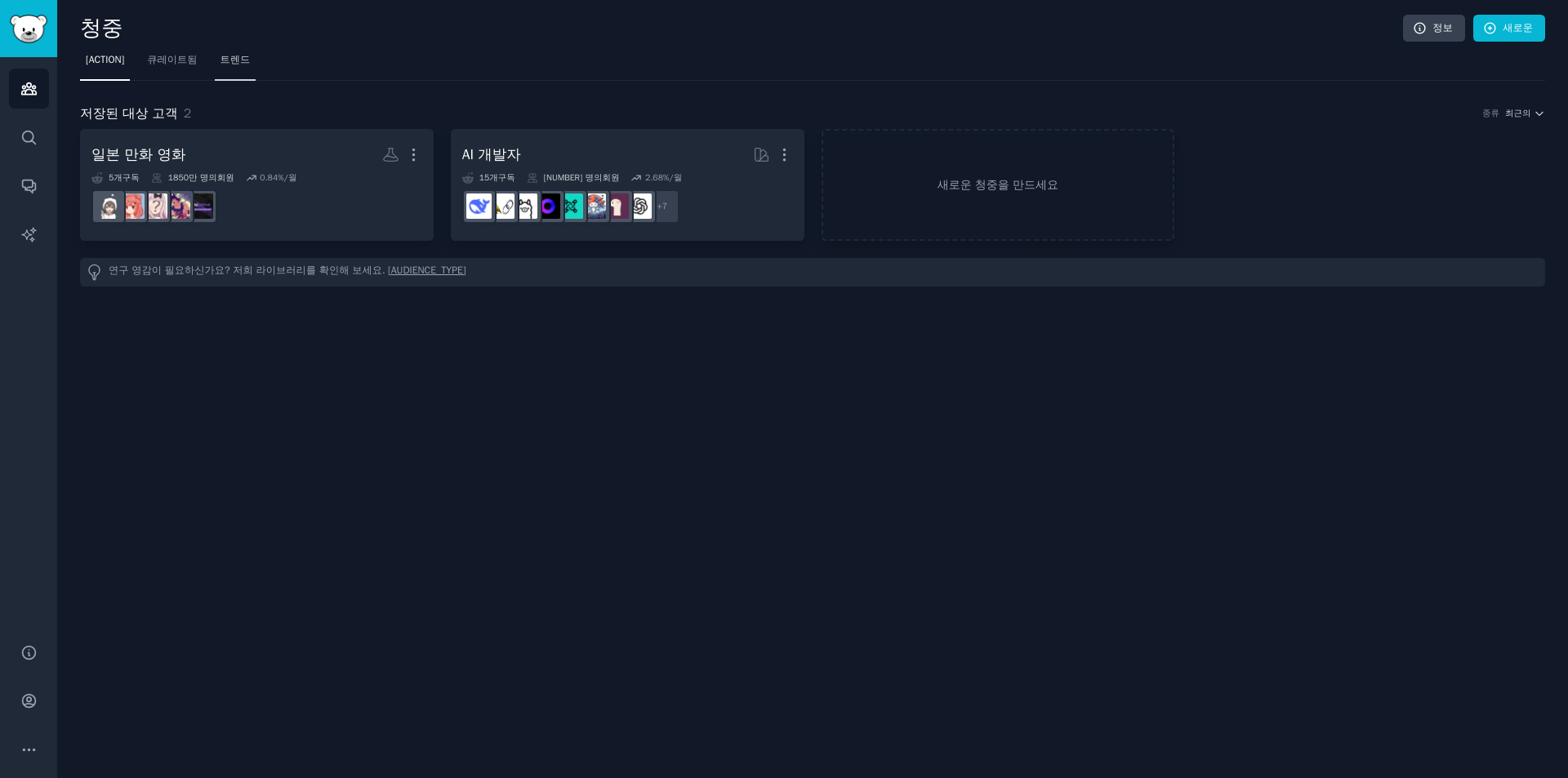 click on "트렌드" at bounding box center [235, 60] 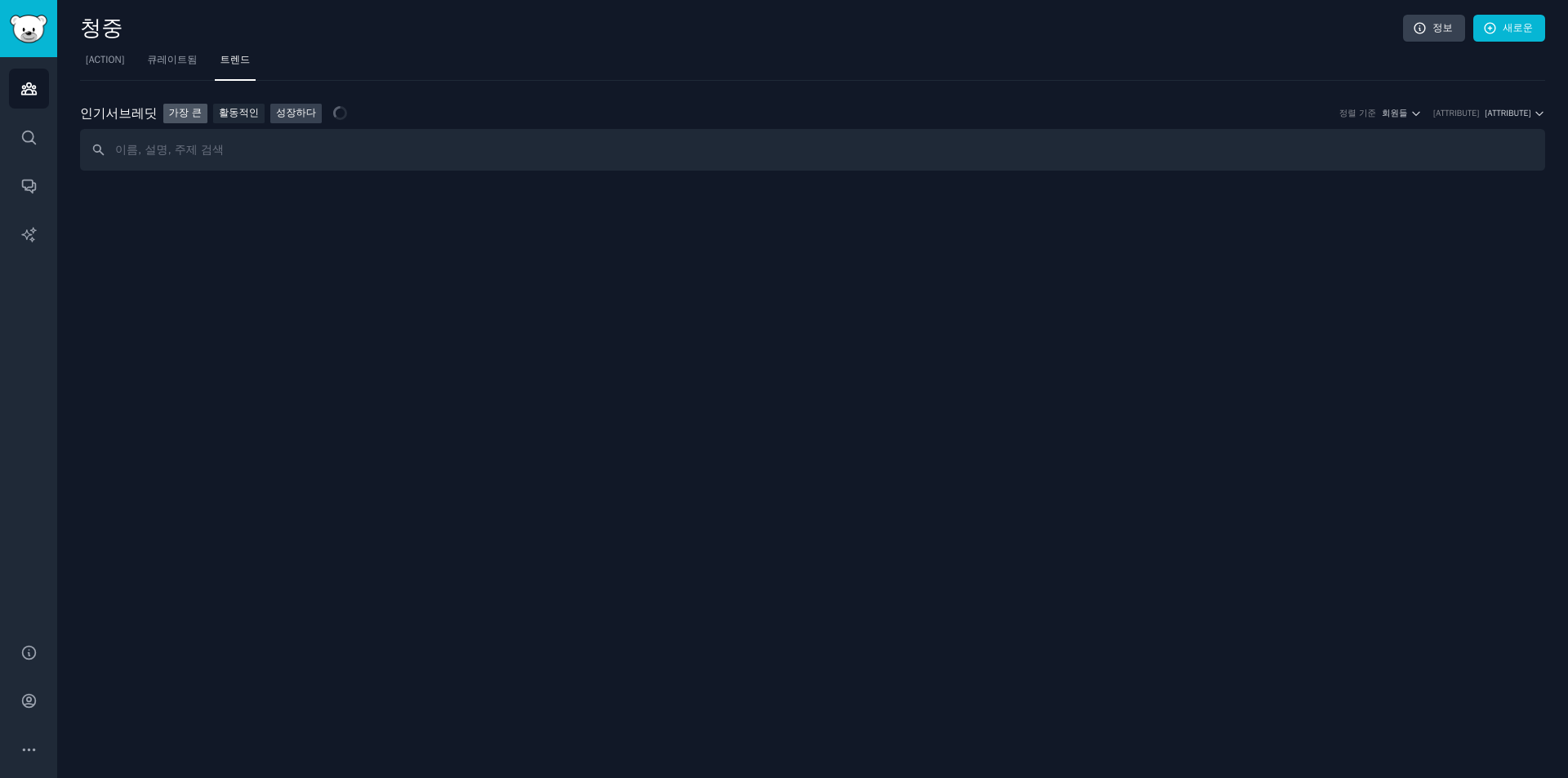 click on "성장하다" at bounding box center (296, 113) 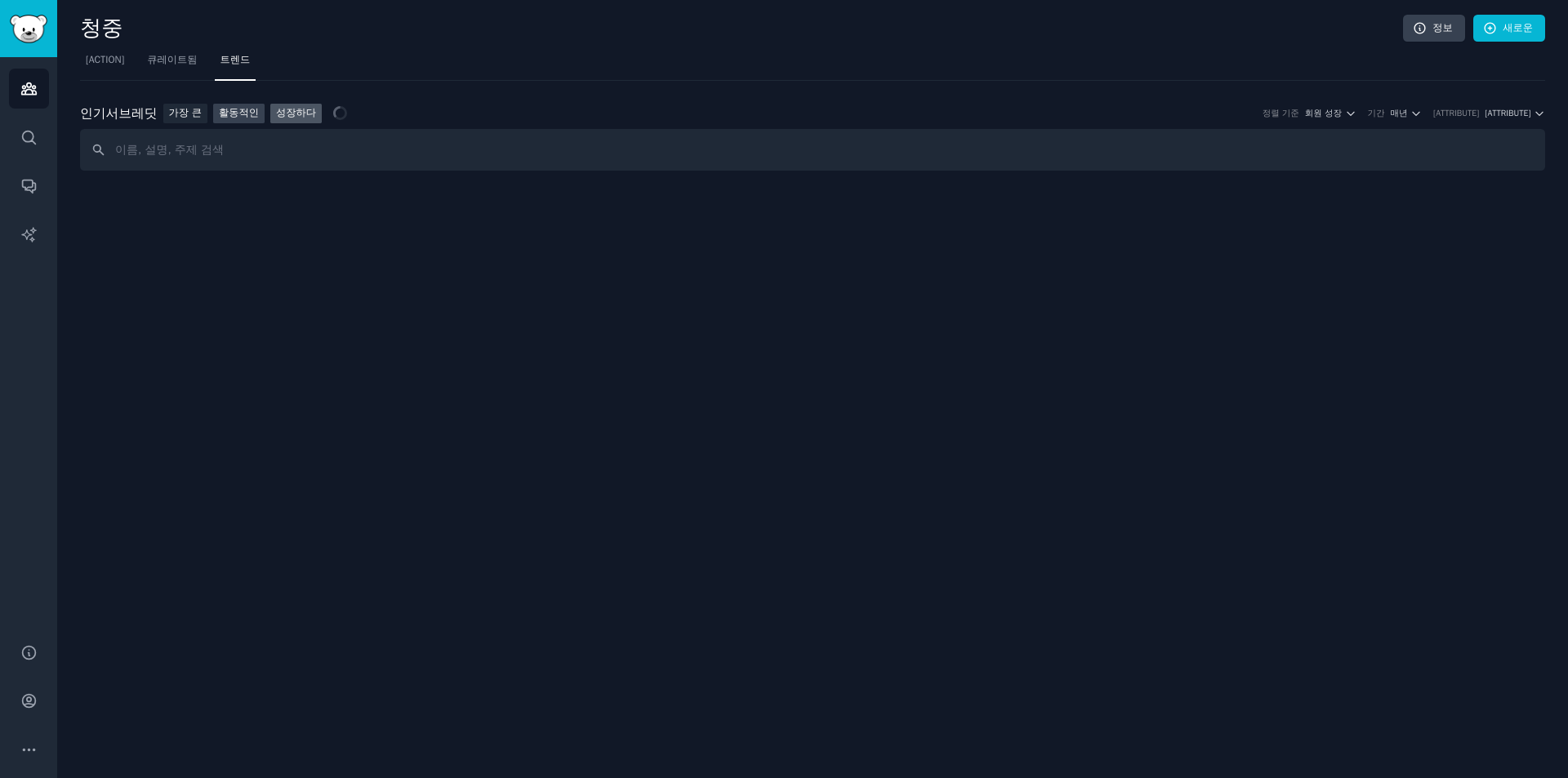 click on "활동적인" at bounding box center [238, 113] 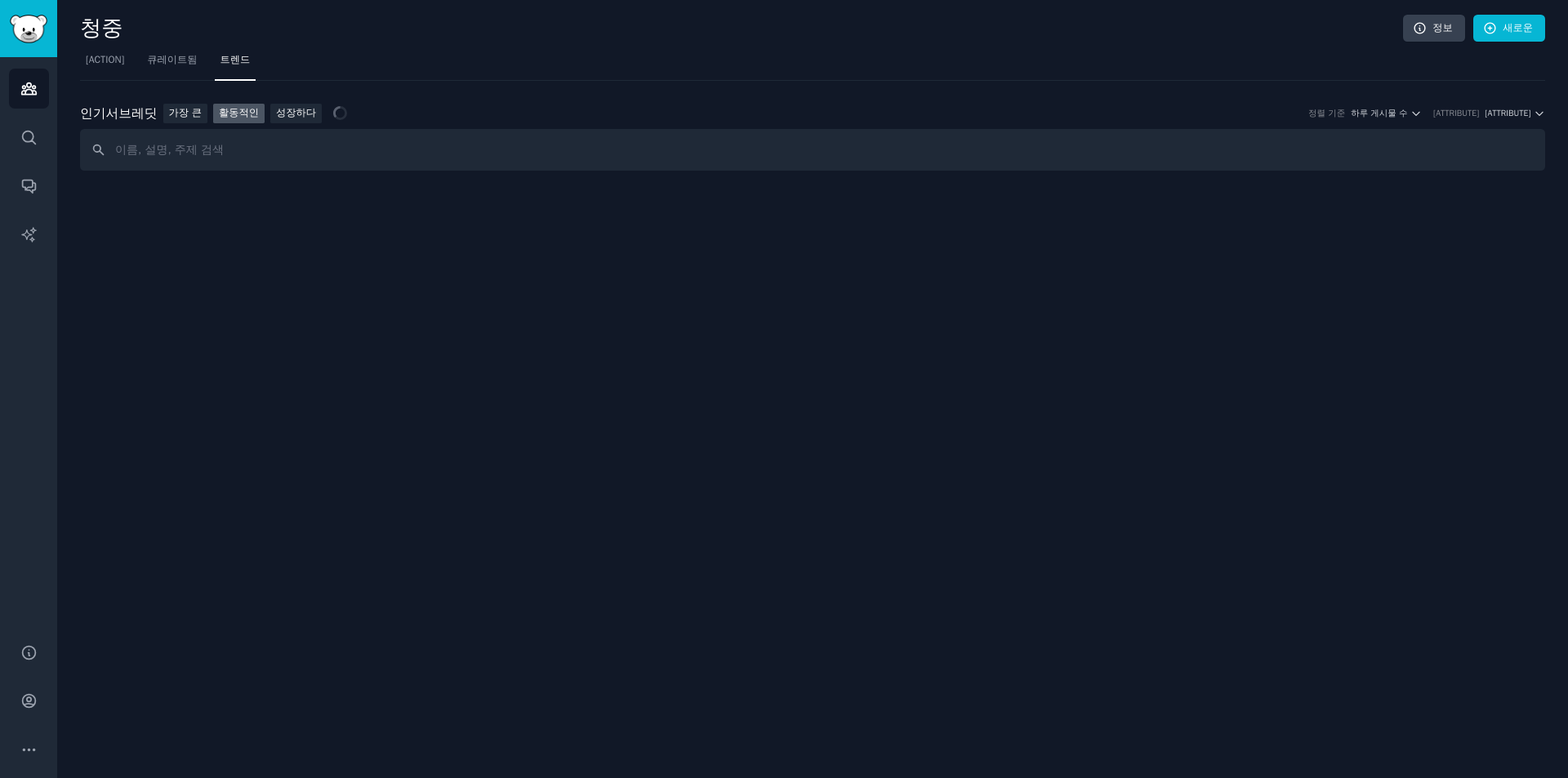 click on "인기  서브레딧 인기 서브레딧 가장 큰 활동적인 성장하다 정렬 기준 하루 게시물 수 크기 모든 사이즈" at bounding box center (813, 113) 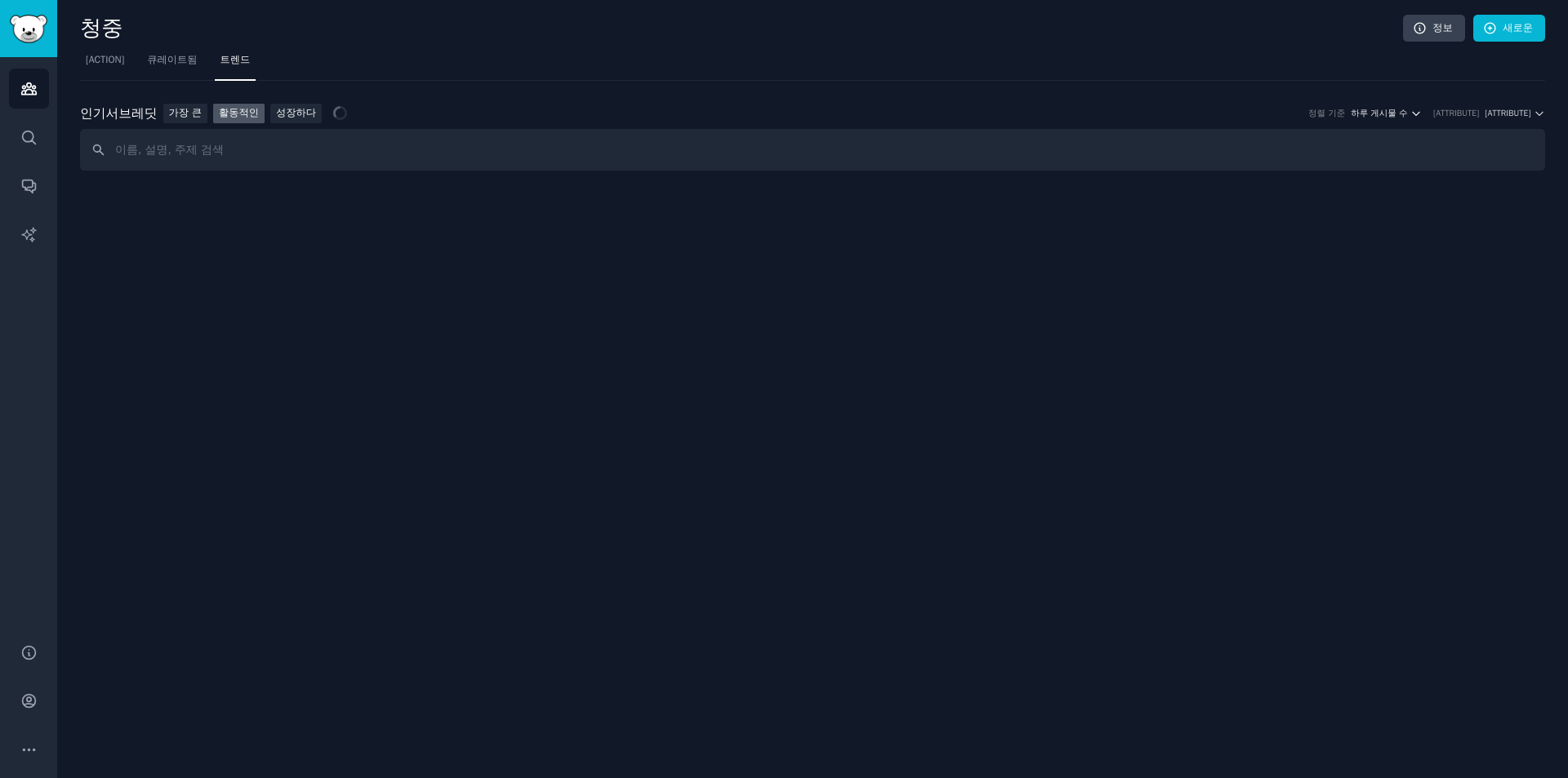 click on "하루 게시물 수" at bounding box center [1379, 113] 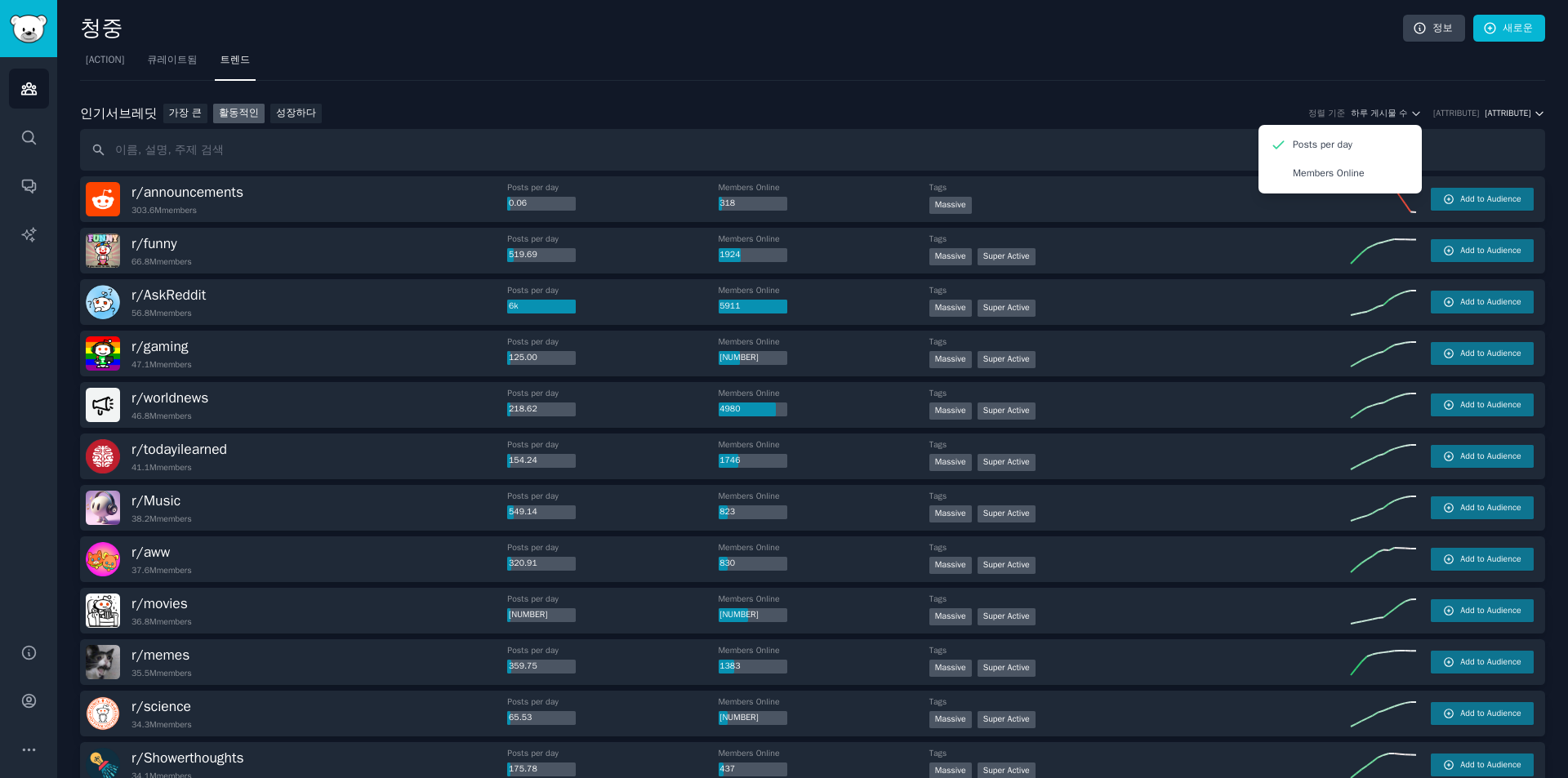 click on "[ATTRIBUTE]" at bounding box center (1508, 113) 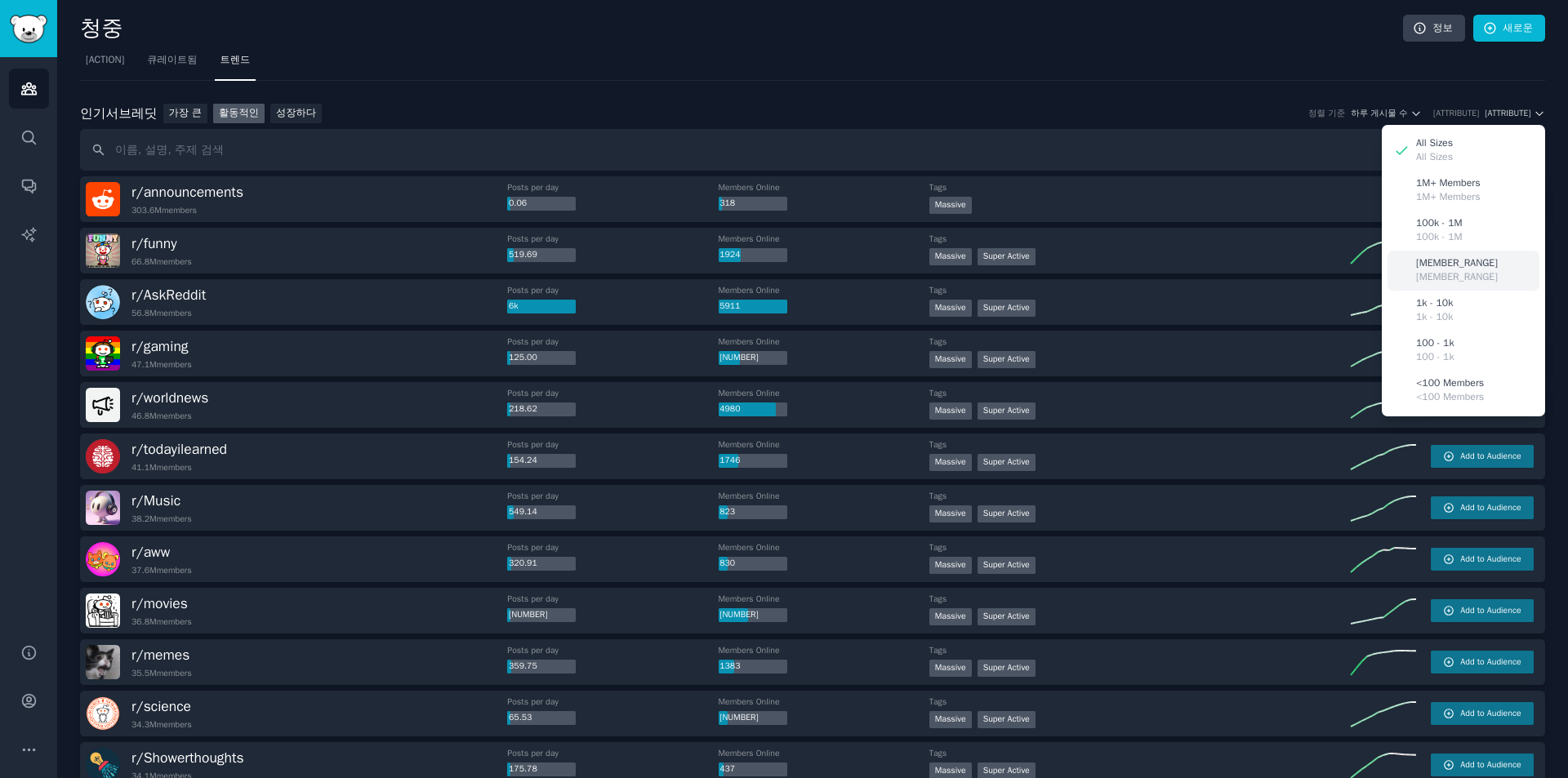 click on "[MEMBER_RANGE]" at bounding box center [1457, 264] 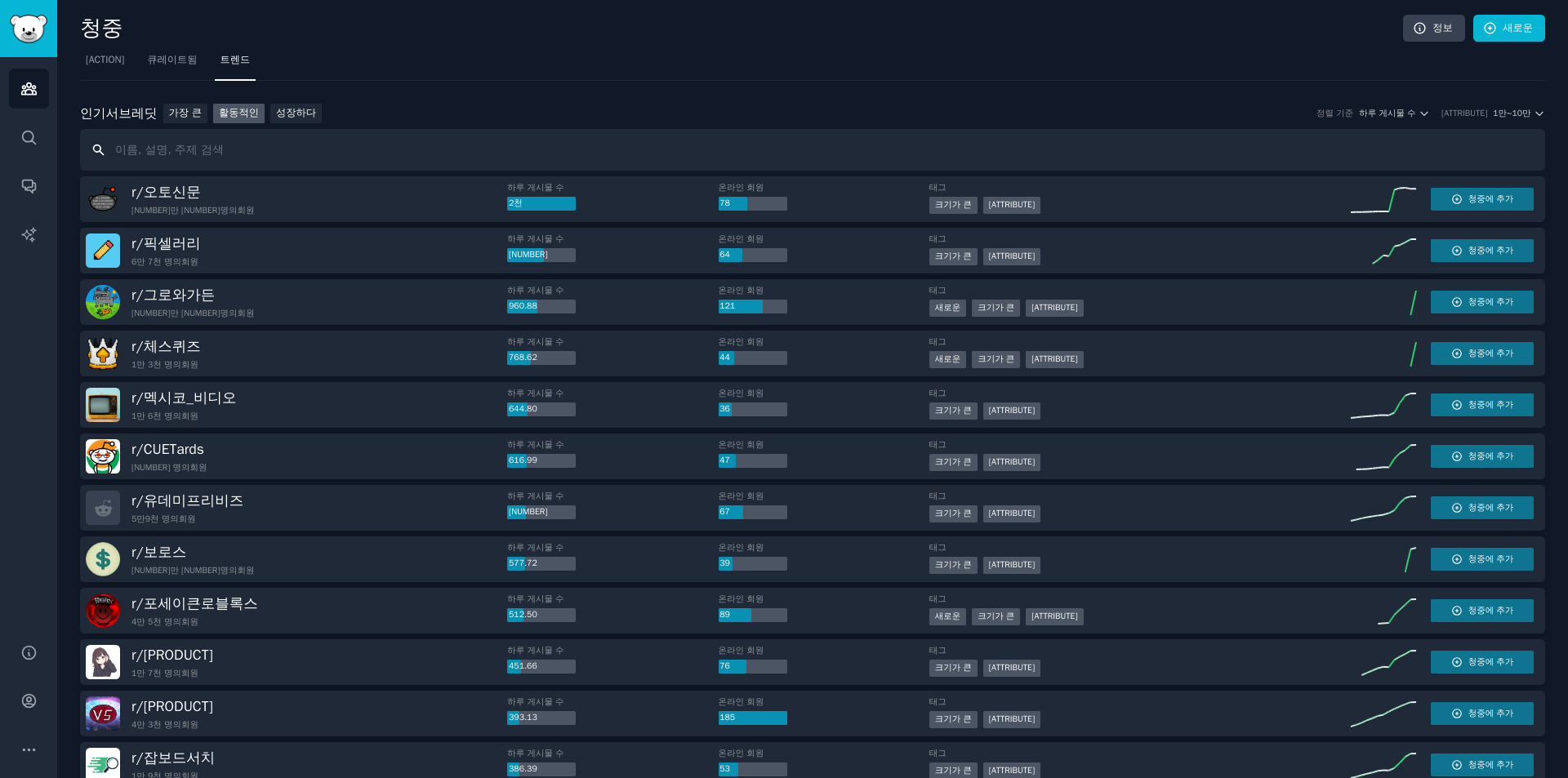 click at bounding box center [813, 149] 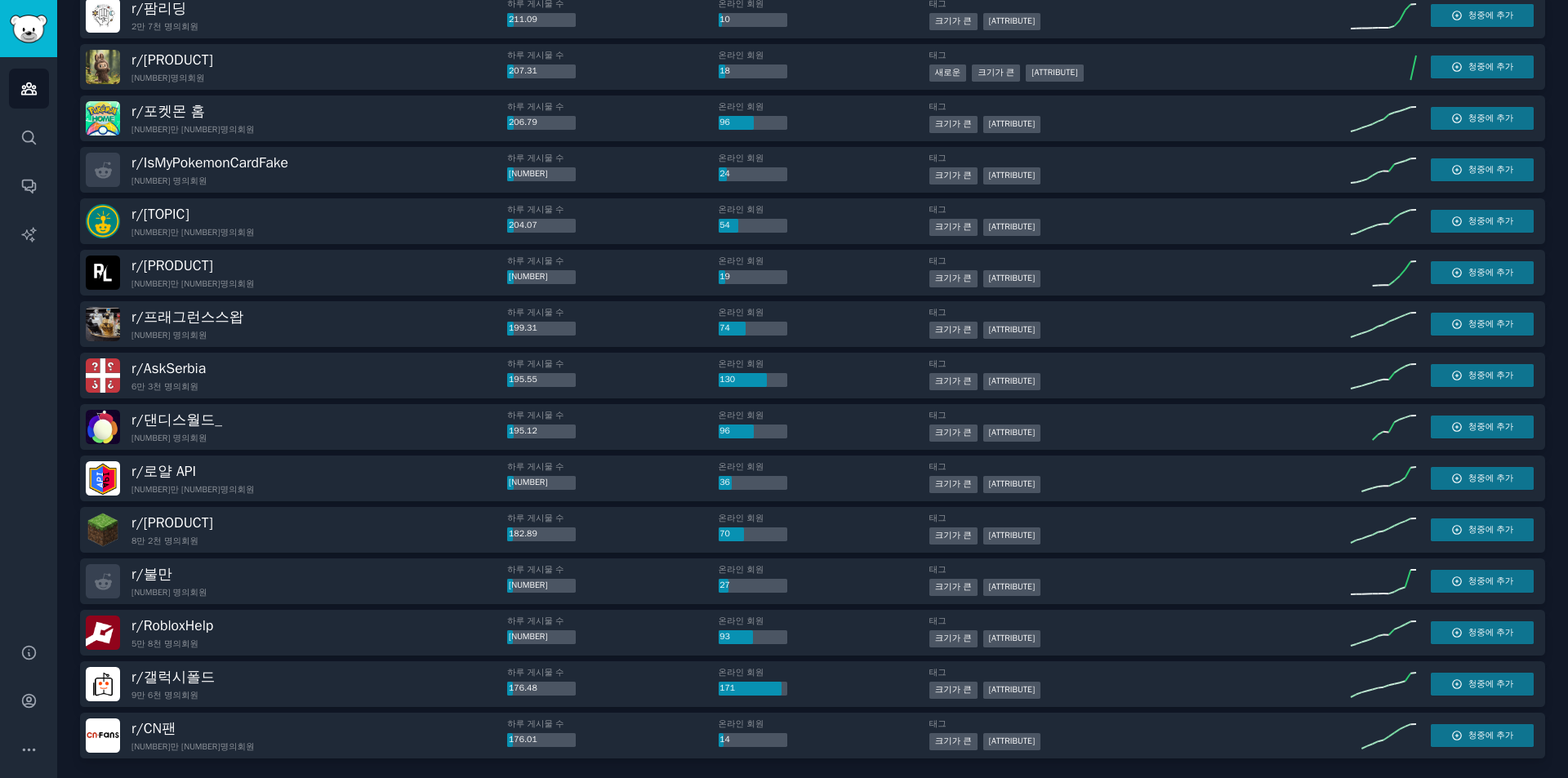 scroll, scrollTop: 2041, scrollLeft: 0, axis: vertical 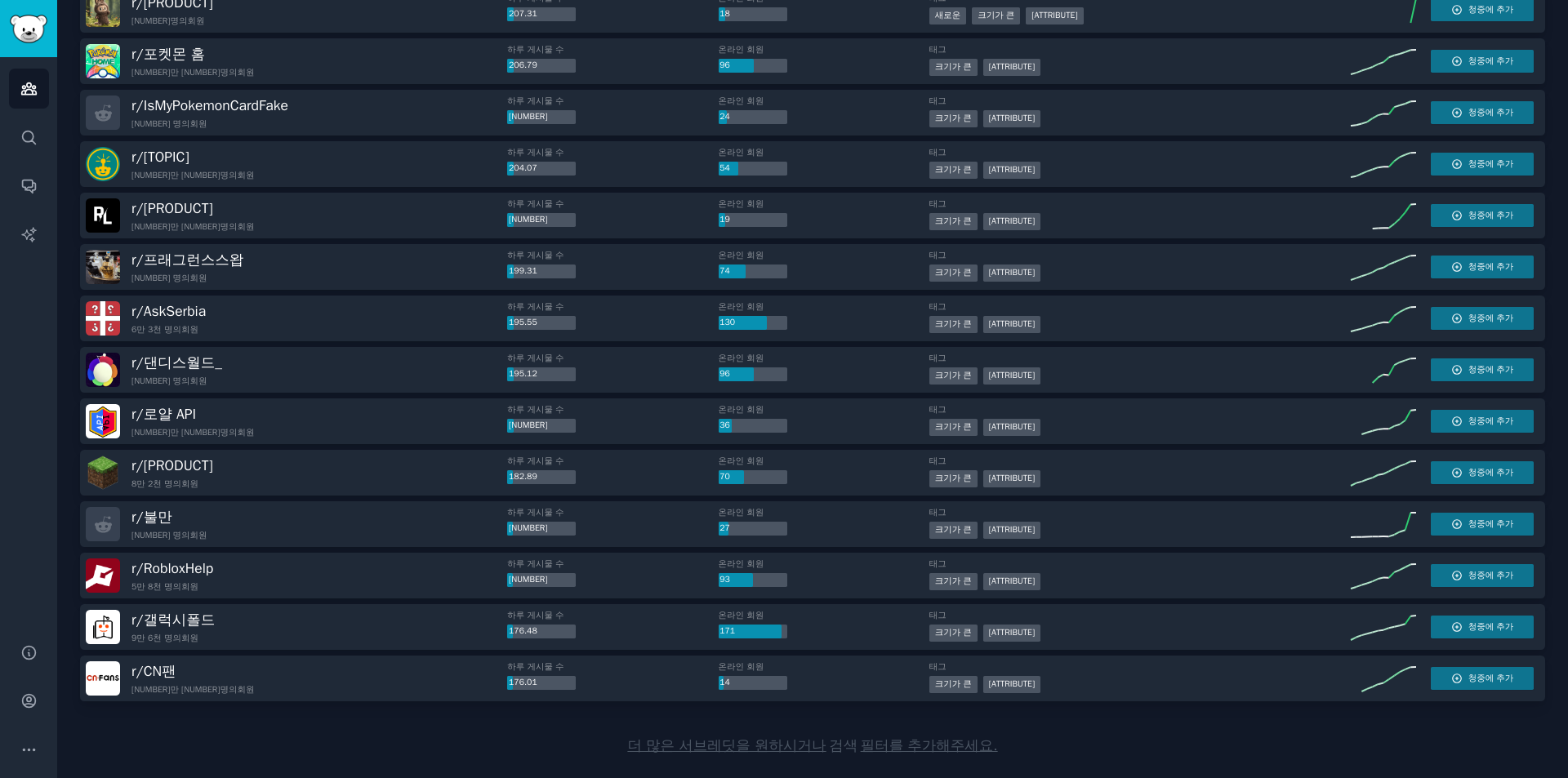 click on "더 많은 서브레딧을 원하시거나" at bounding box center (726, 745) 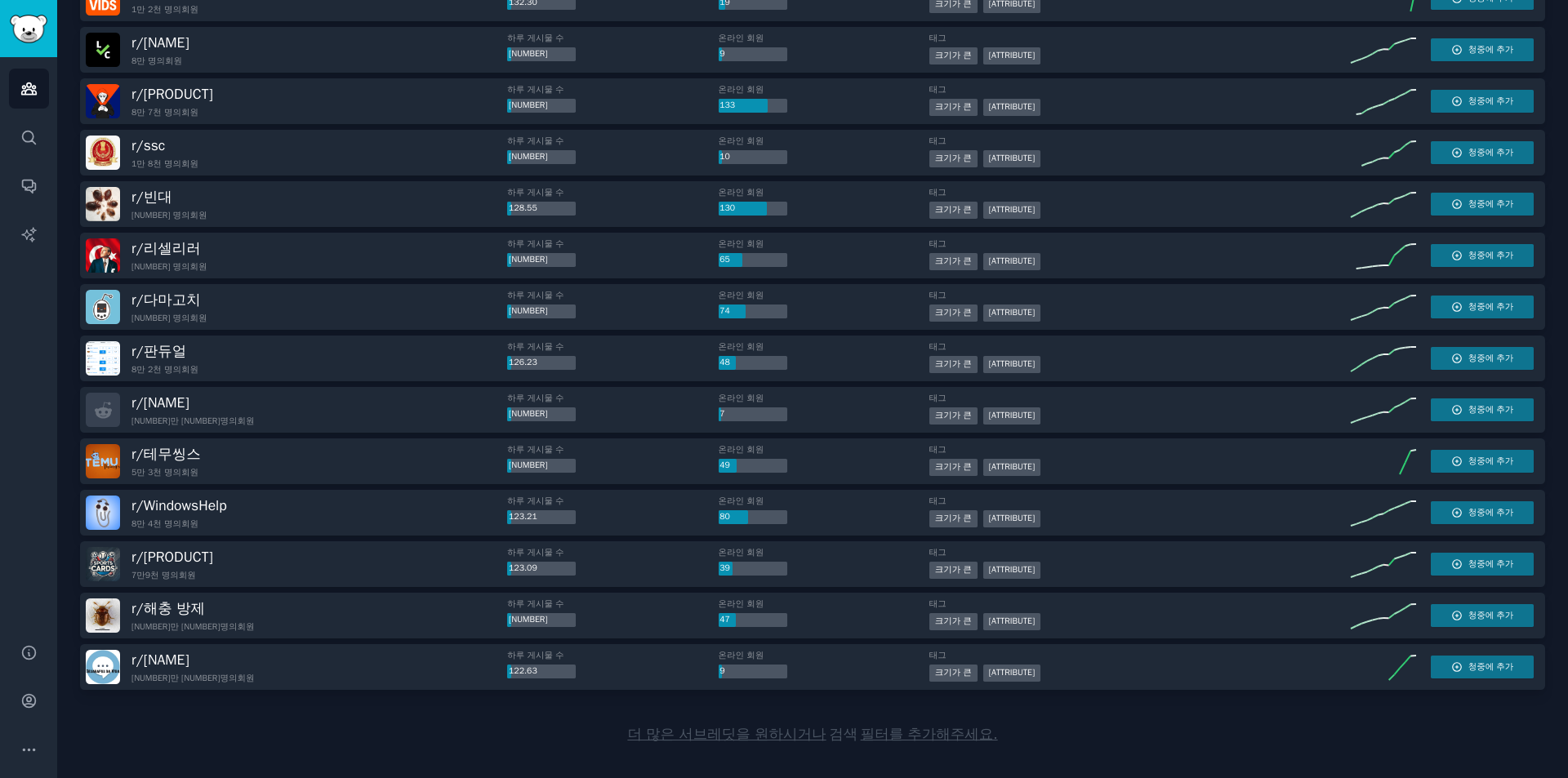scroll, scrollTop: 4648, scrollLeft: 0, axis: vertical 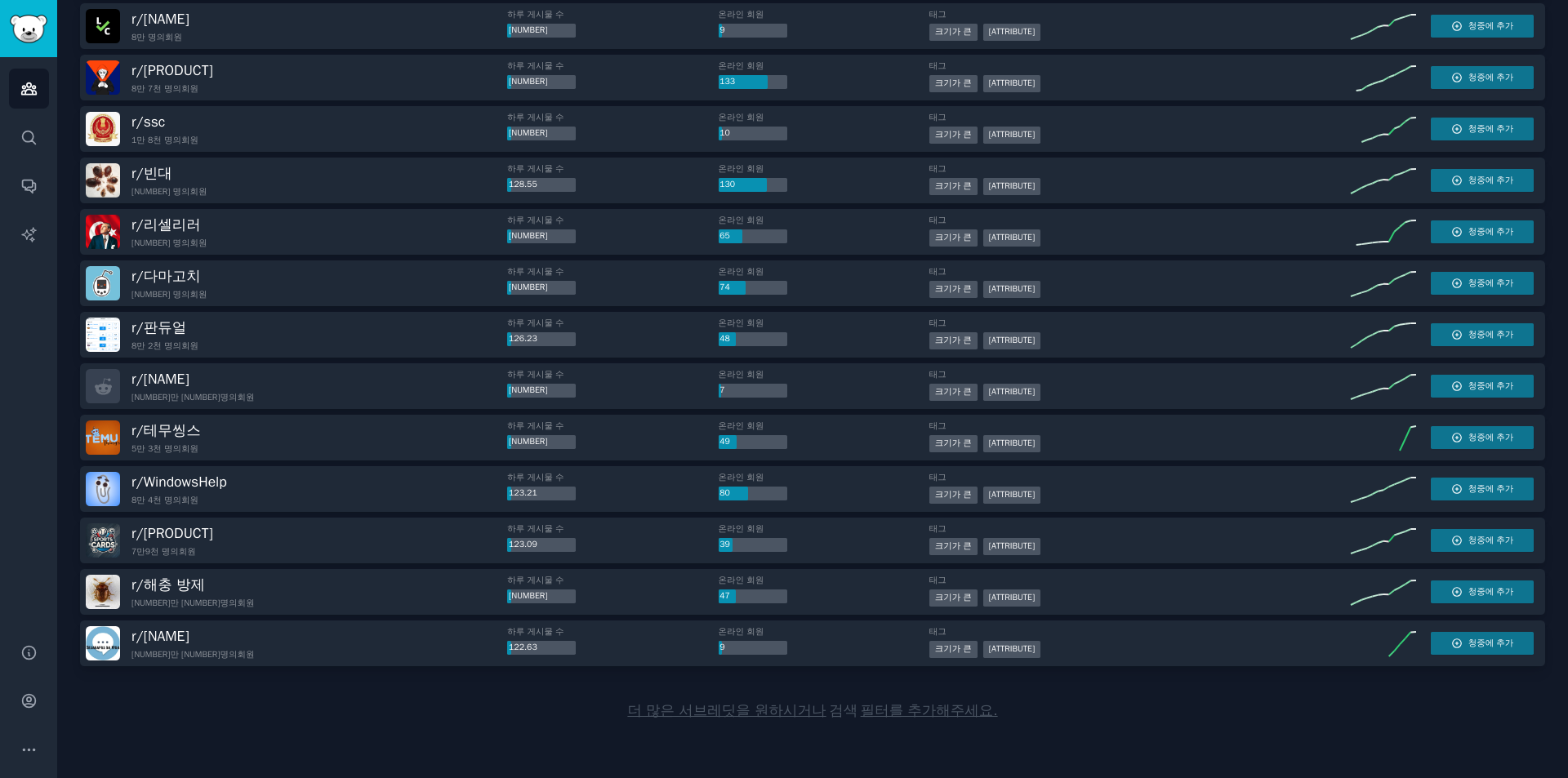 click on "더 많은 서브레딧을 원하시거나" at bounding box center (726, 710) 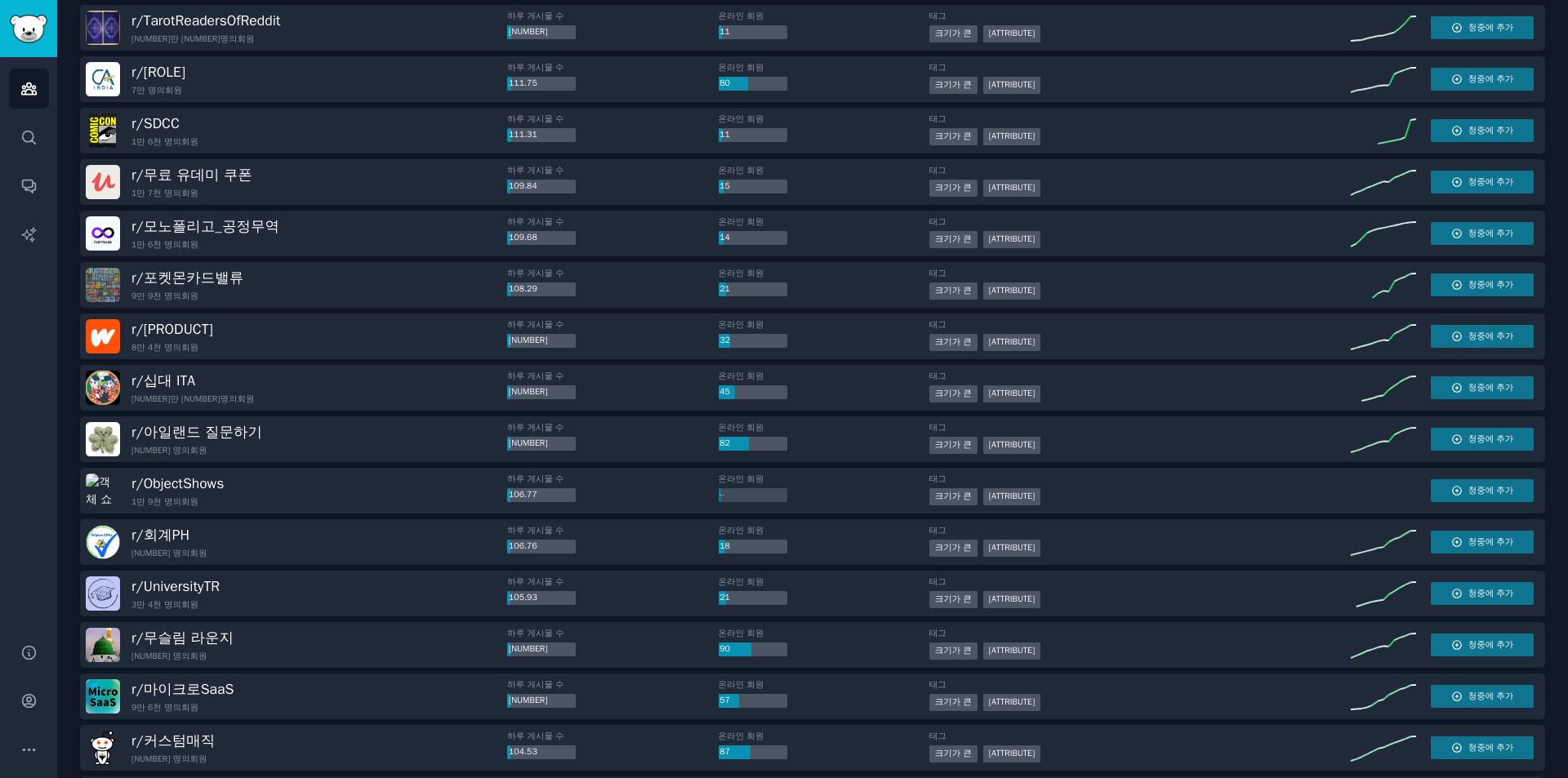 scroll, scrollTop: 6362, scrollLeft: 0, axis: vertical 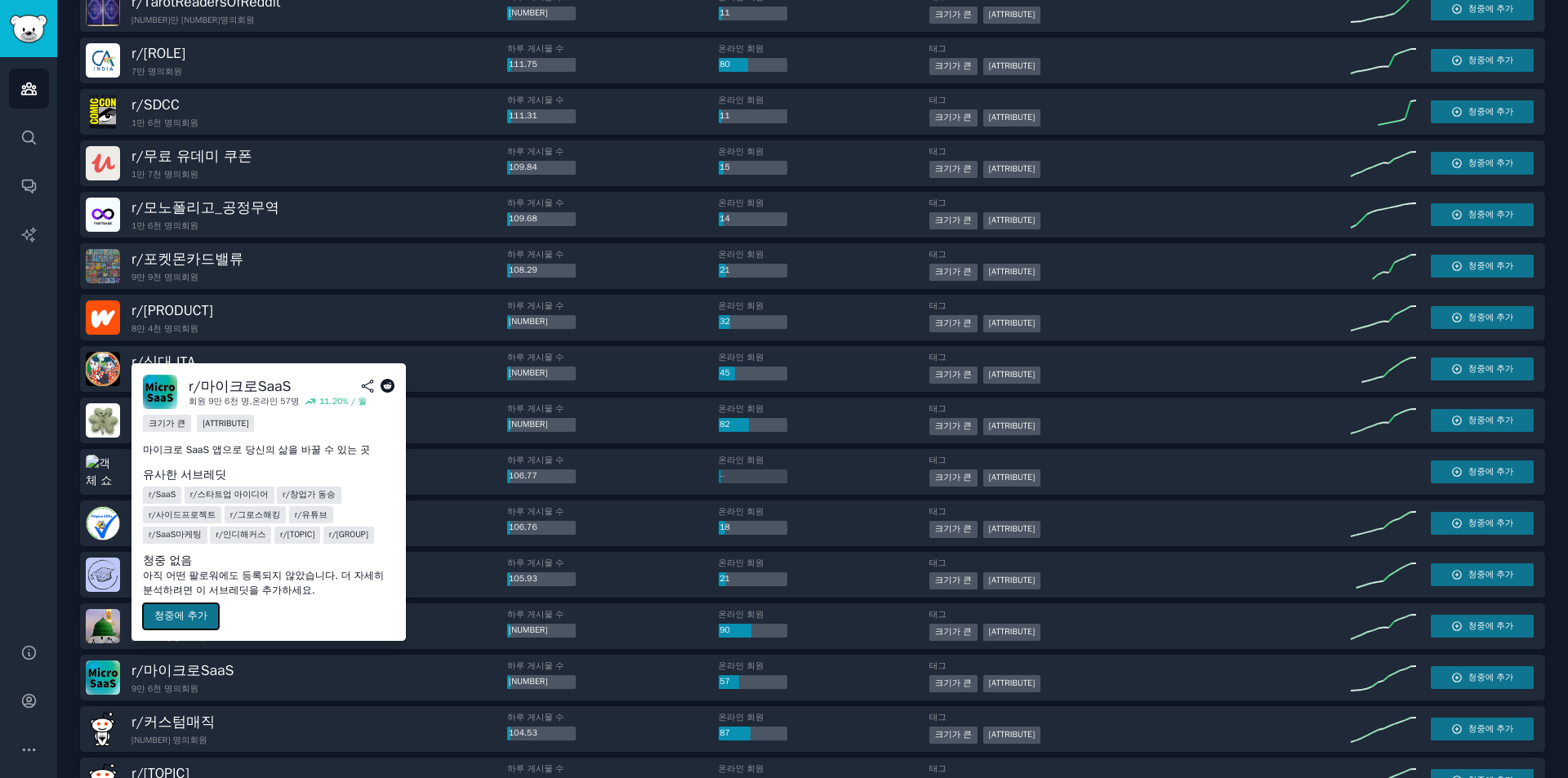 click on "청중에 추가" at bounding box center [180, 616] 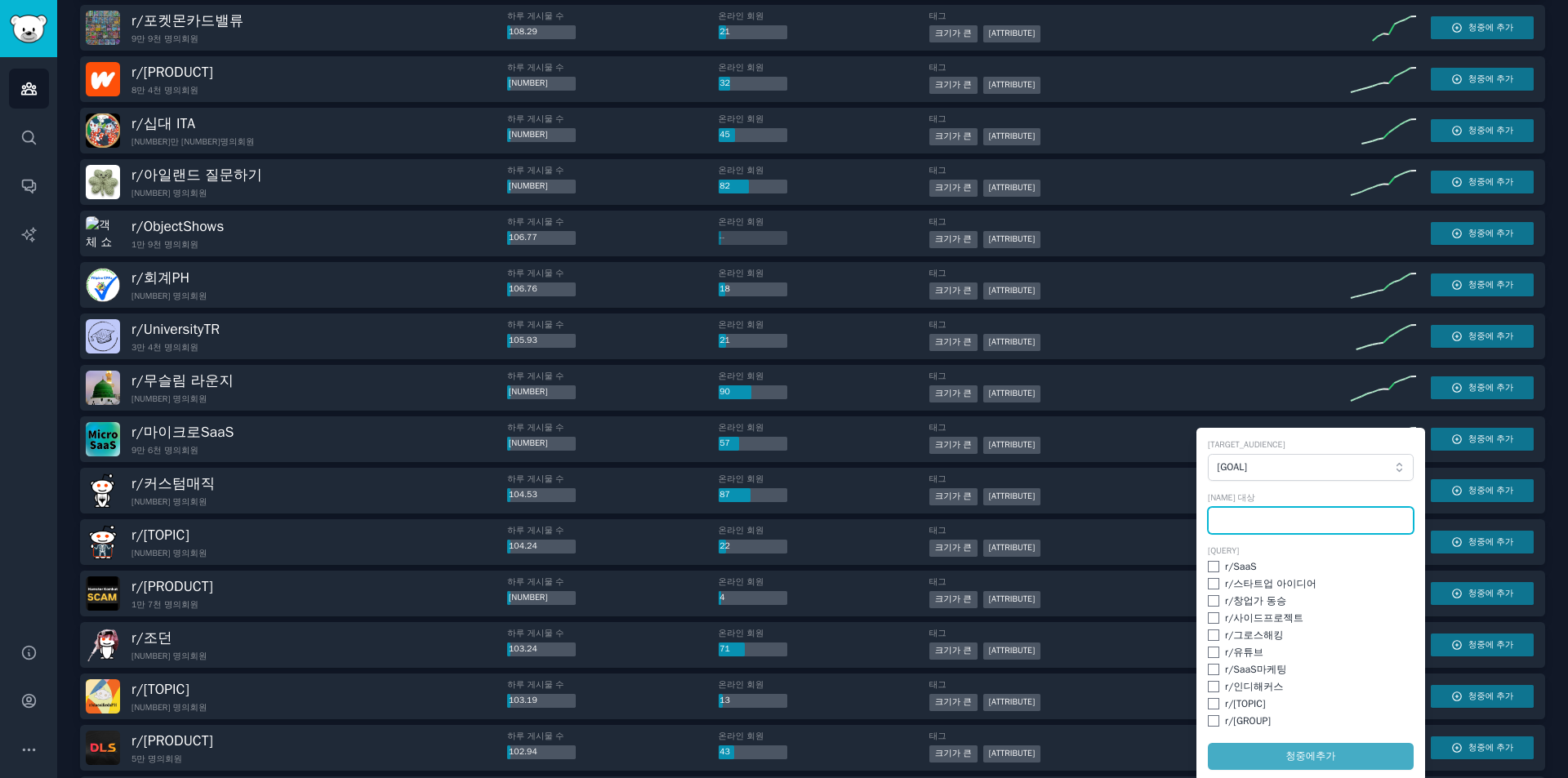 scroll, scrollTop: 6689, scrollLeft: 0, axis: vertical 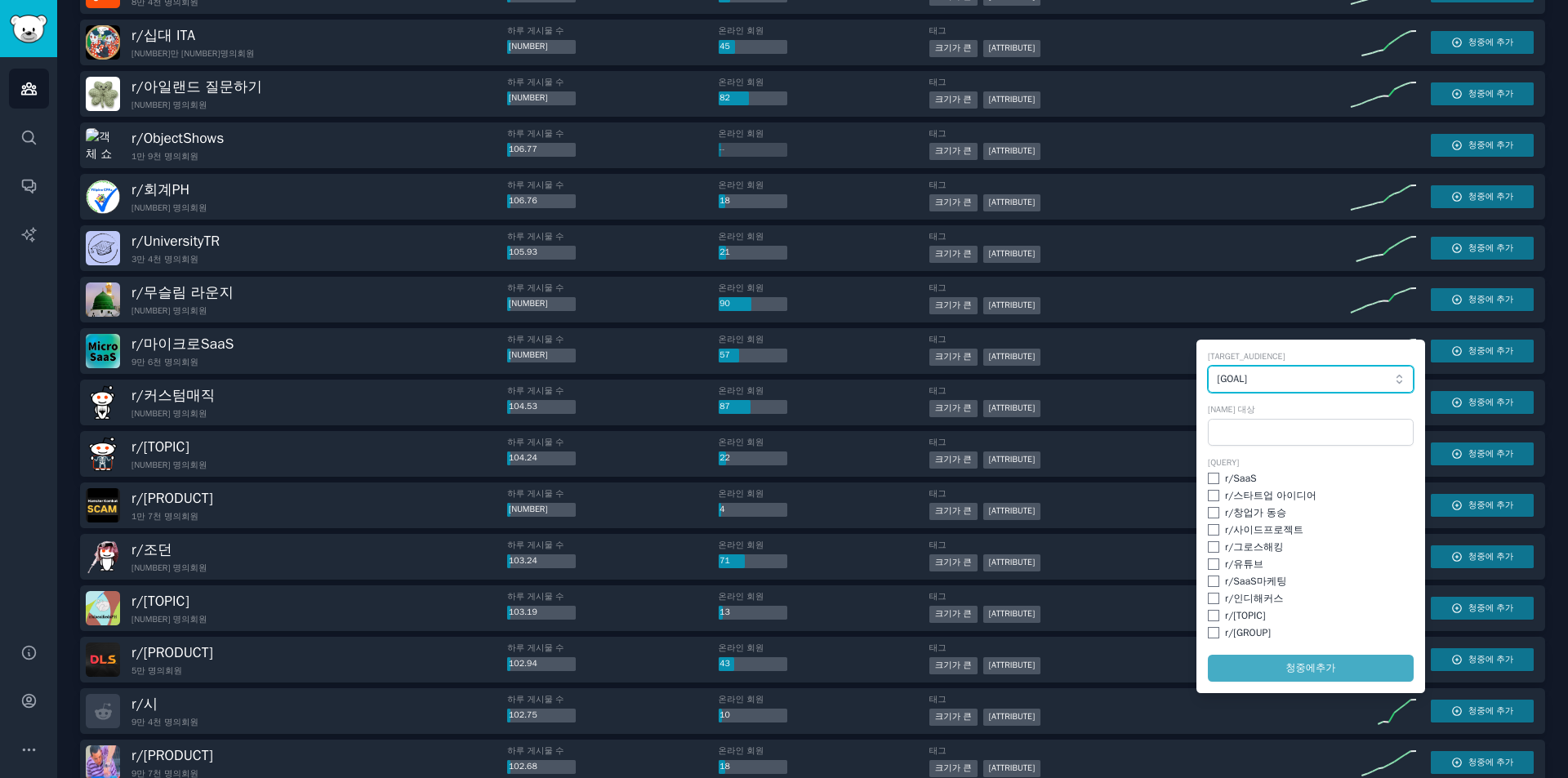 click on "[GOAL]" at bounding box center (1232, 379) 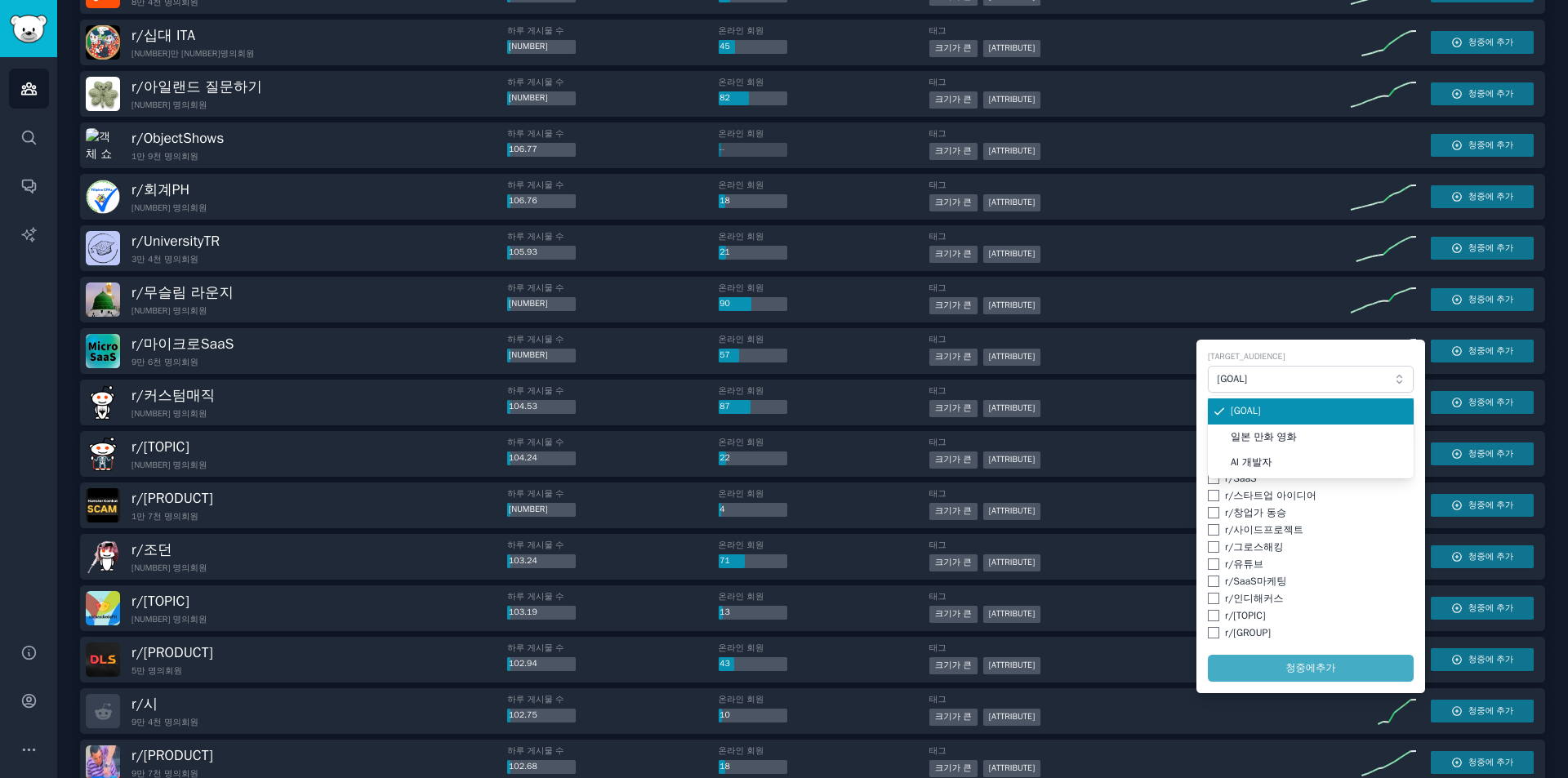 click on "[GOAL]" at bounding box center (1245, 411) 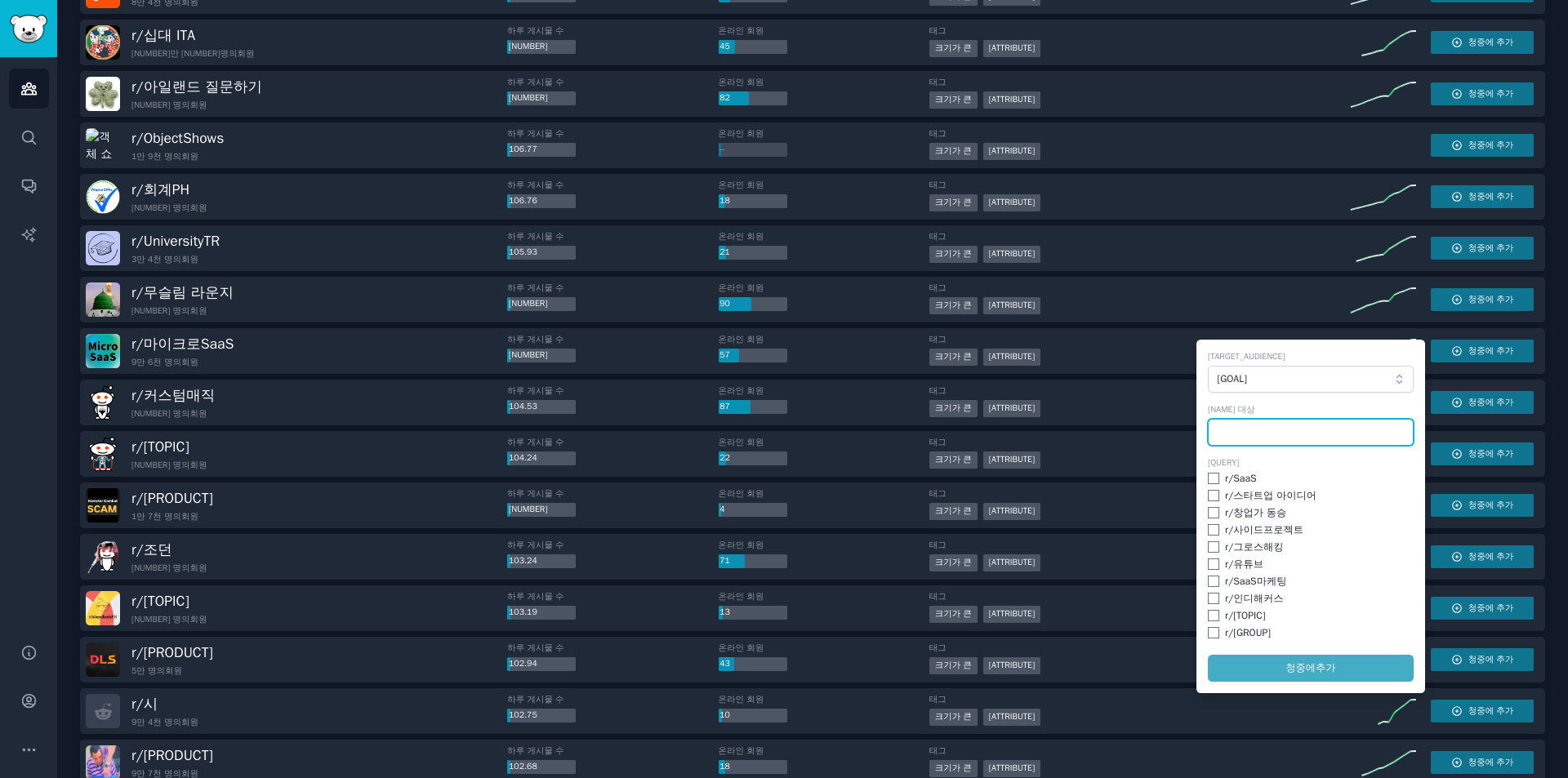 click at bounding box center [1311, 433] 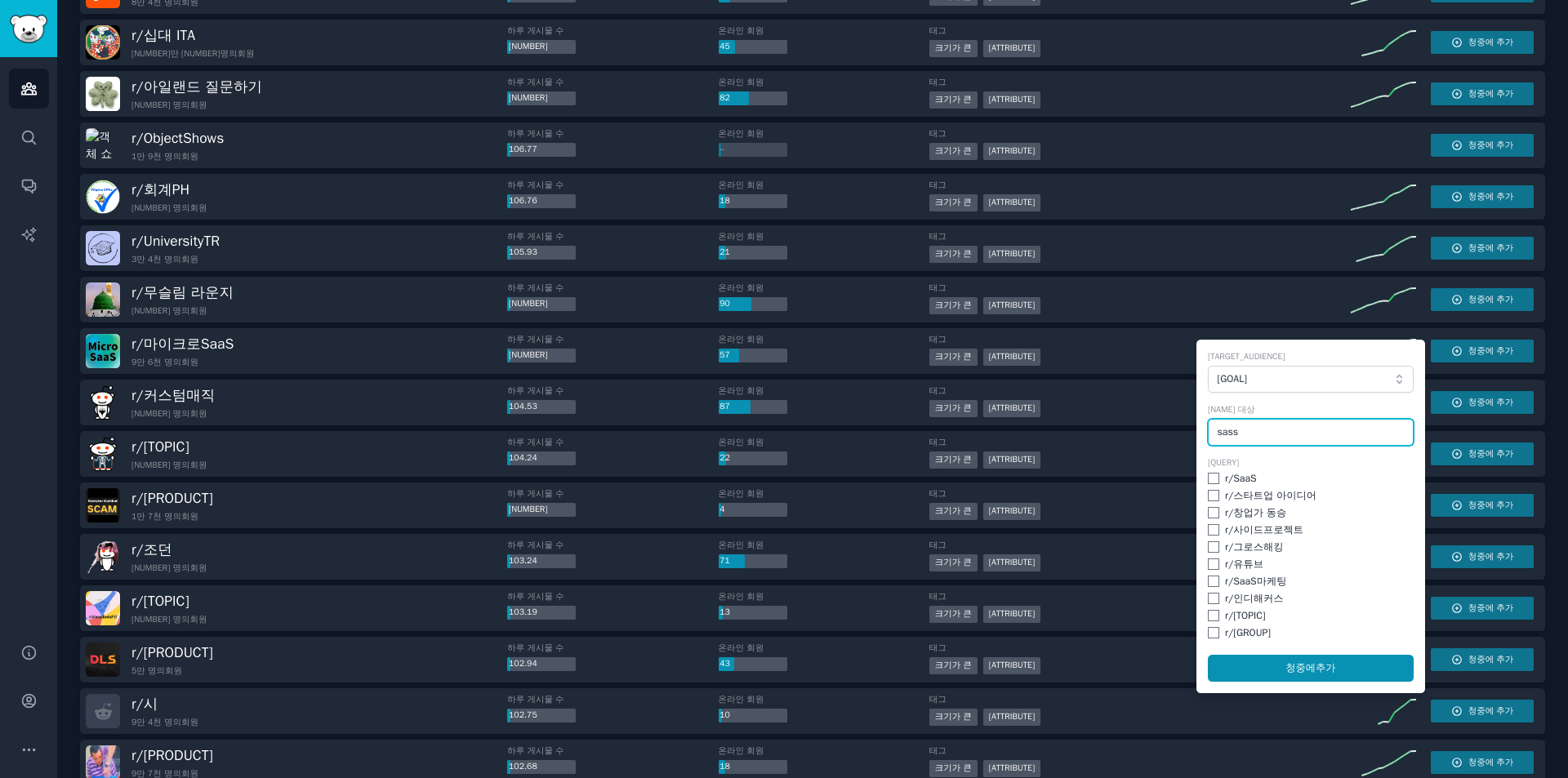 type on "sass" 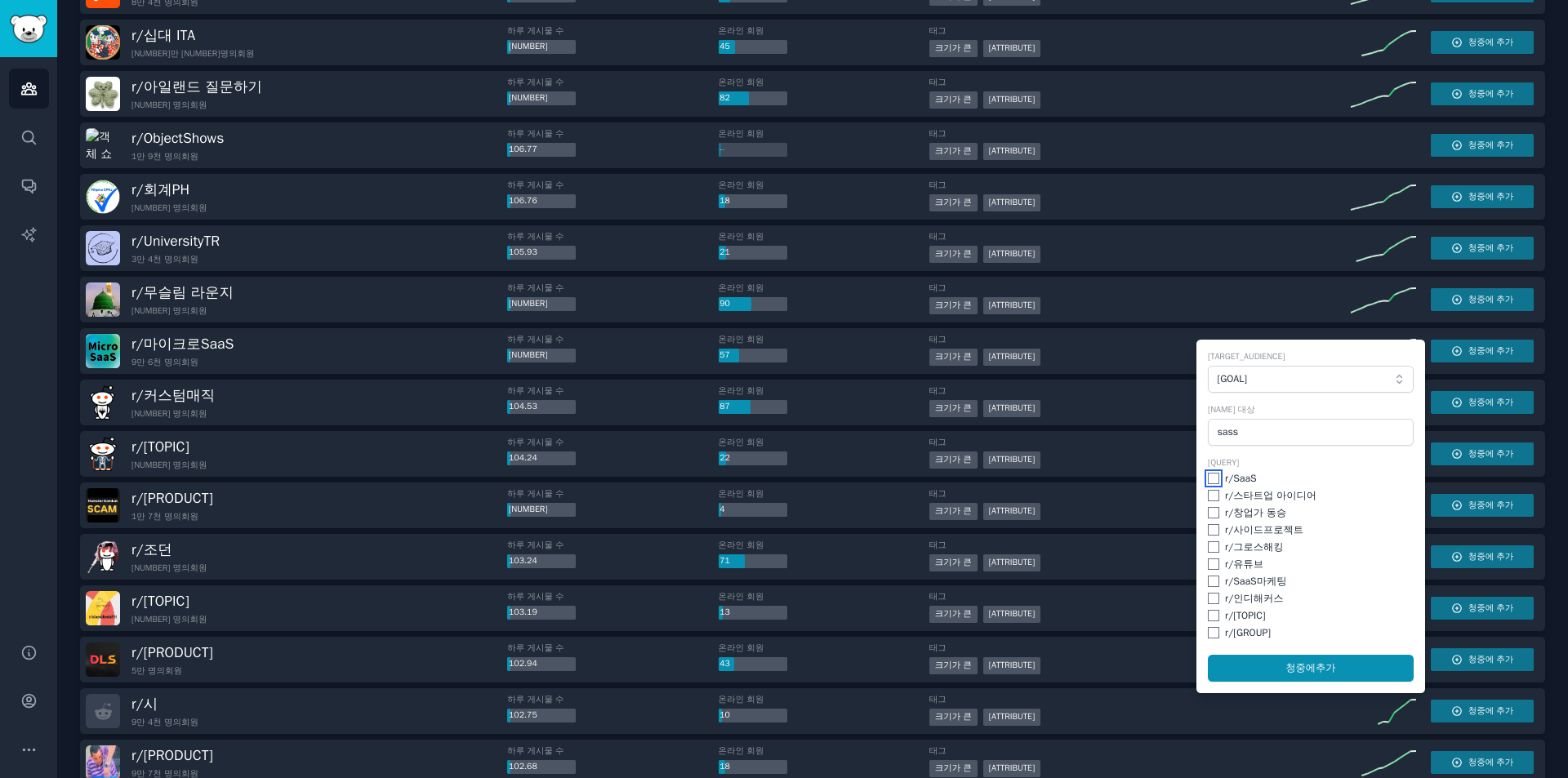 click at bounding box center [1214, 478] 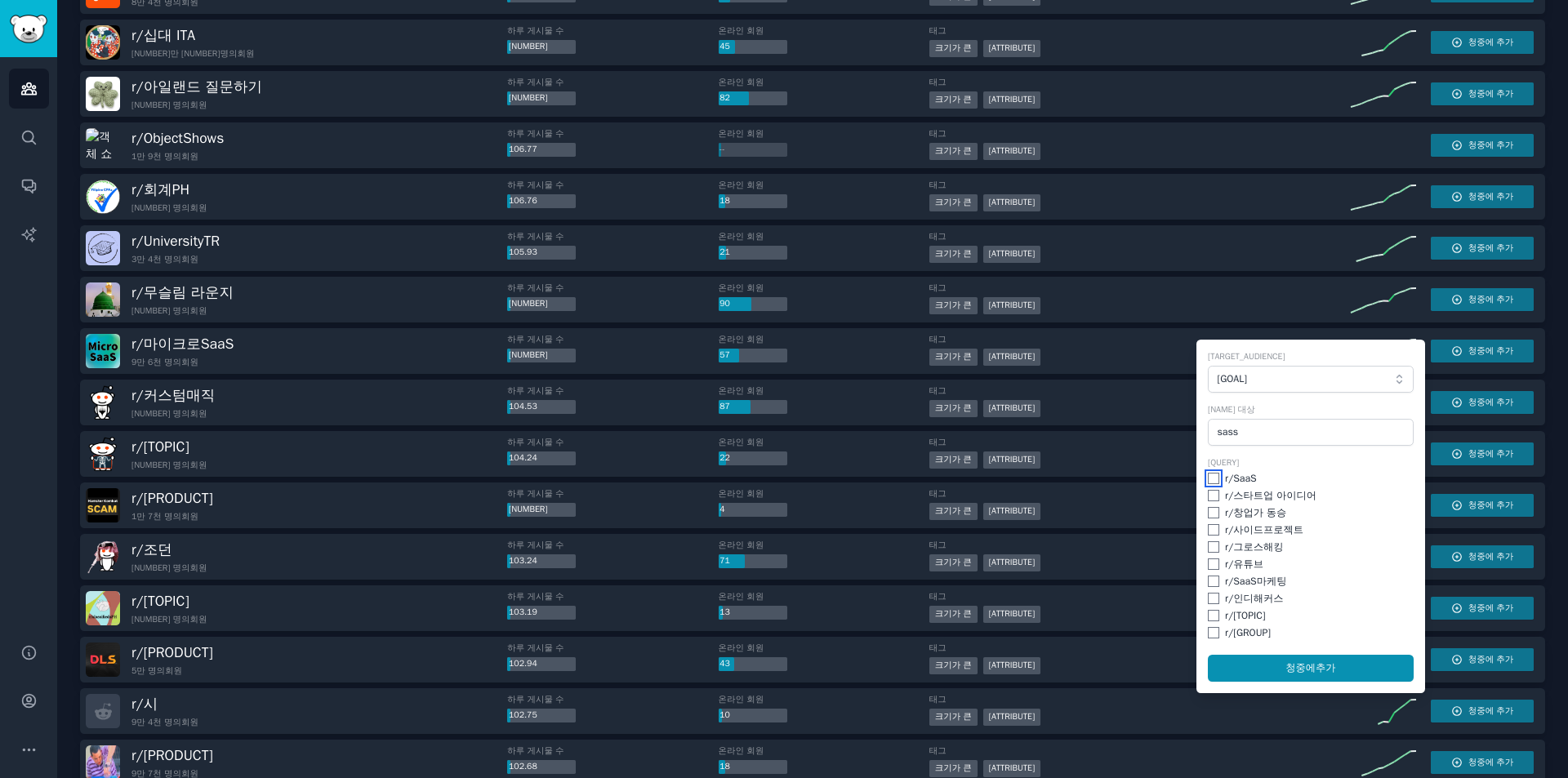 checkbox on "true" 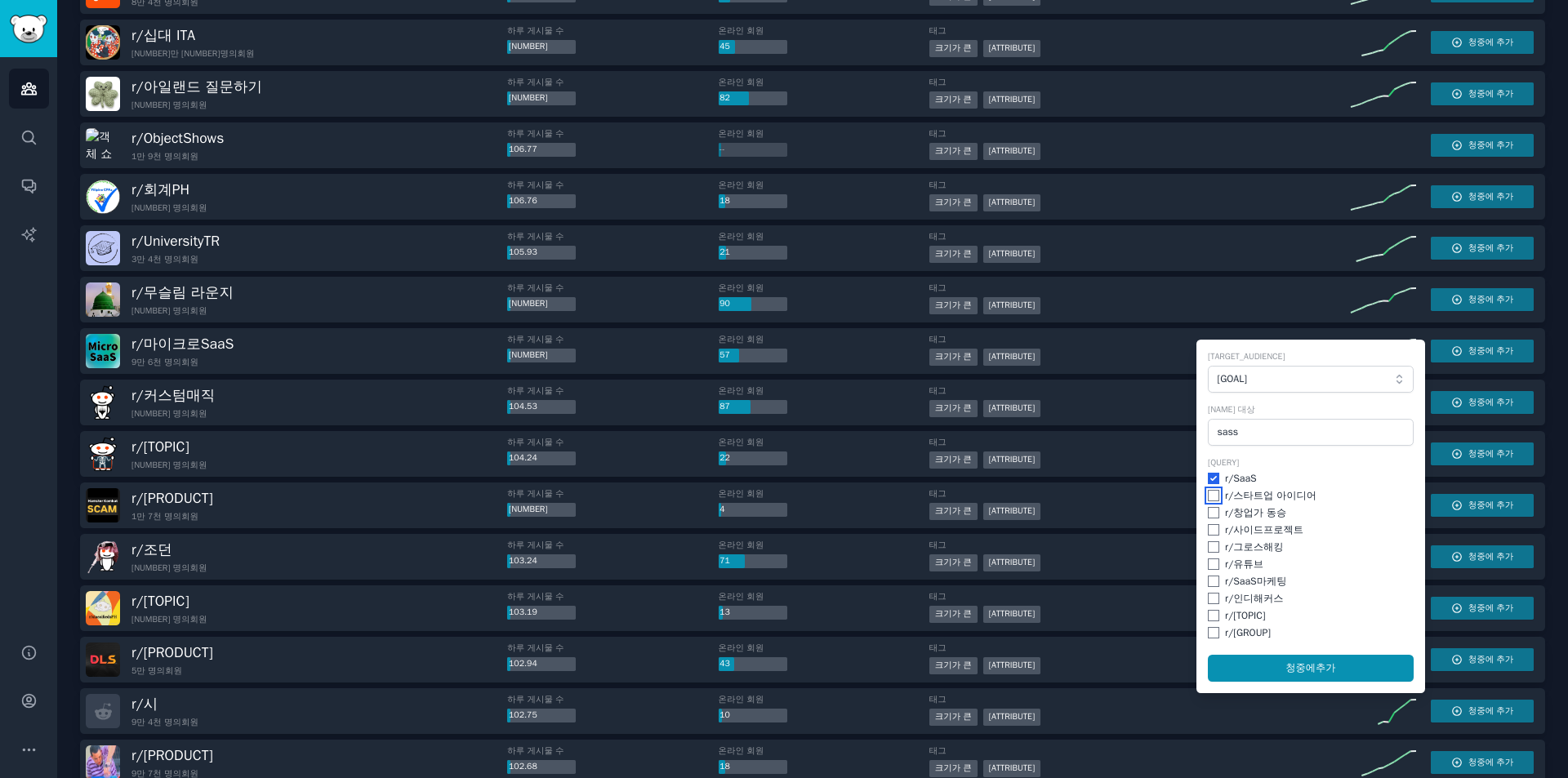click at bounding box center (1214, 496) 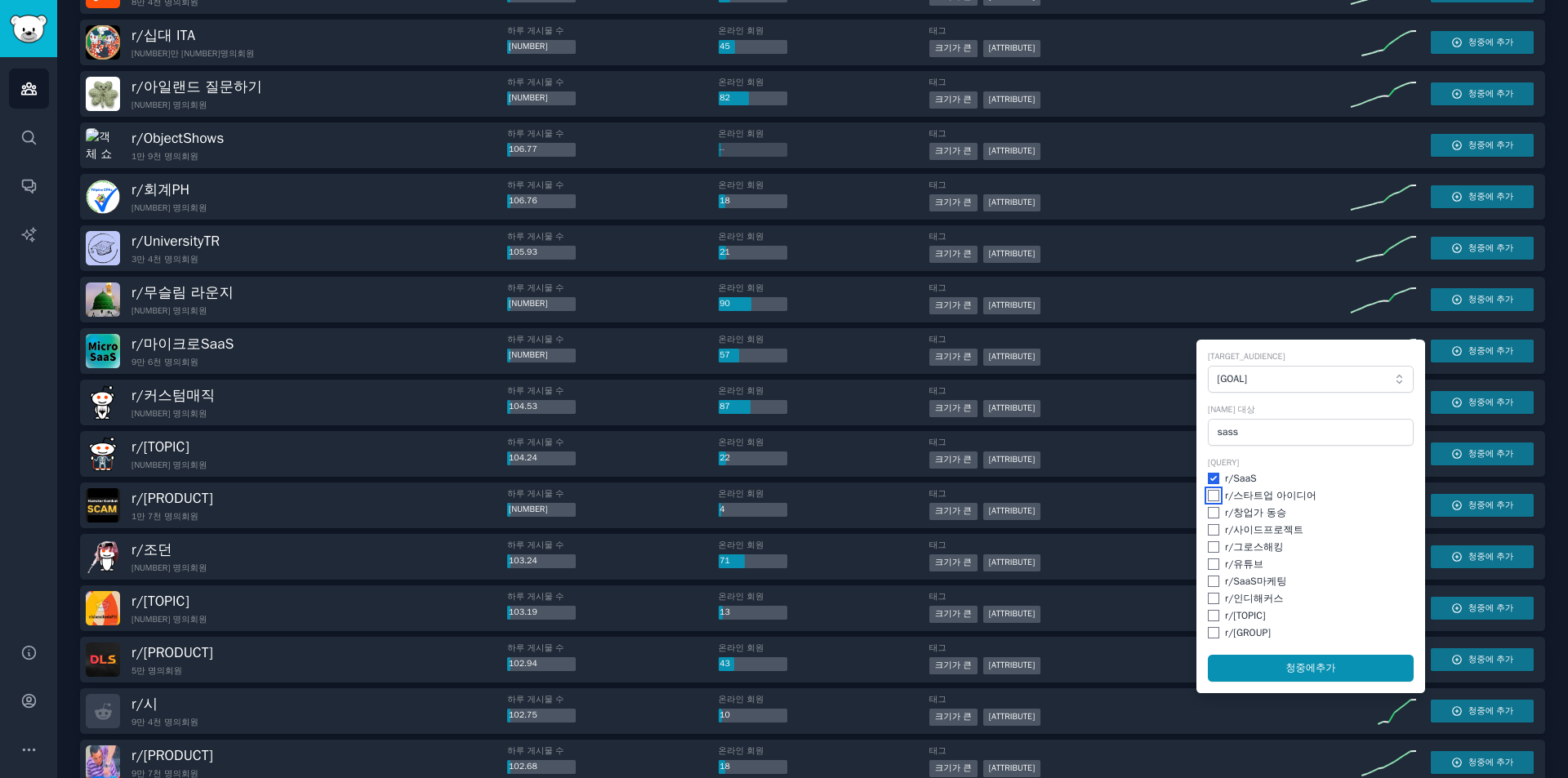 checkbox on "true" 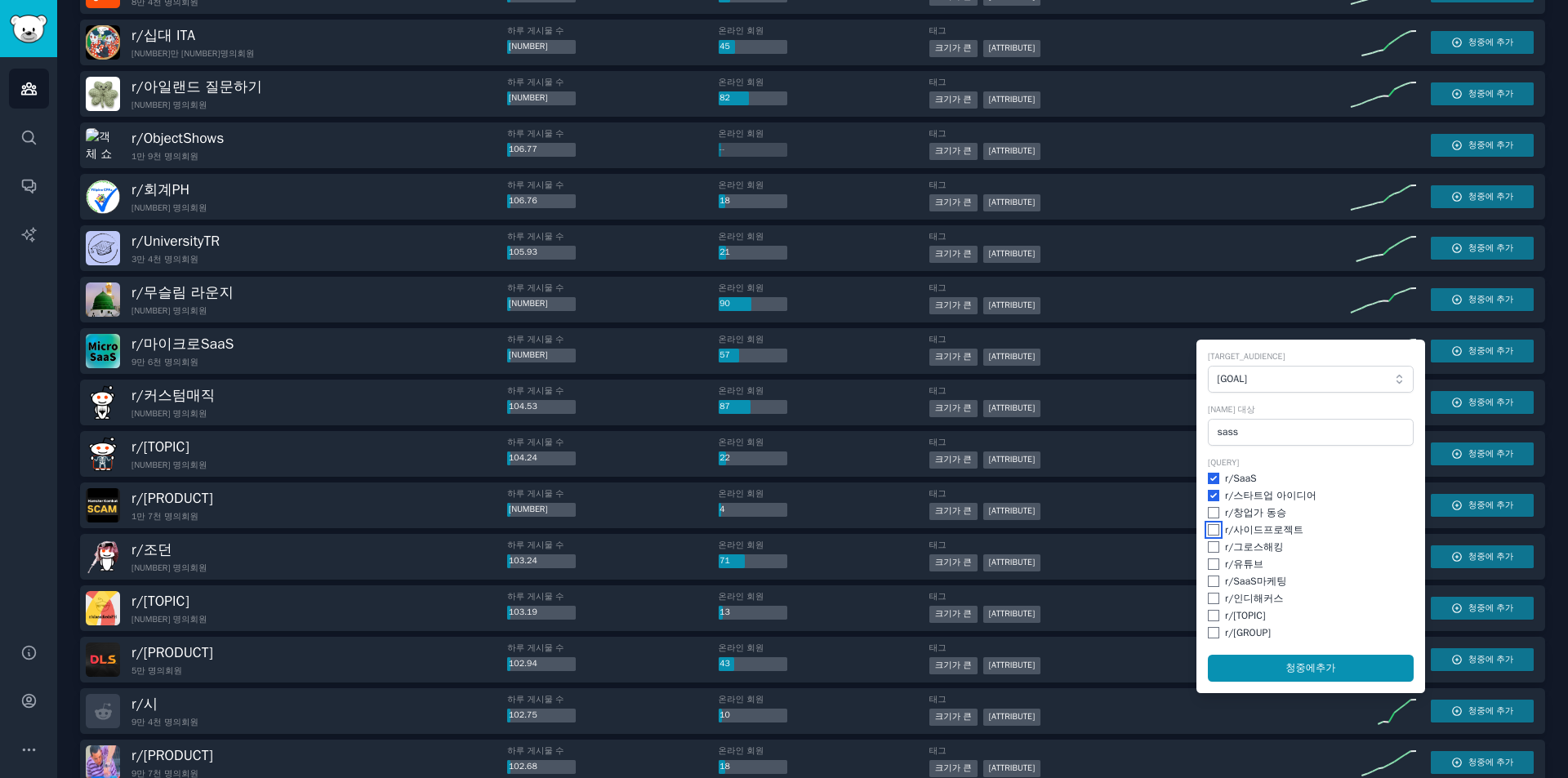 click at bounding box center (1214, 530) 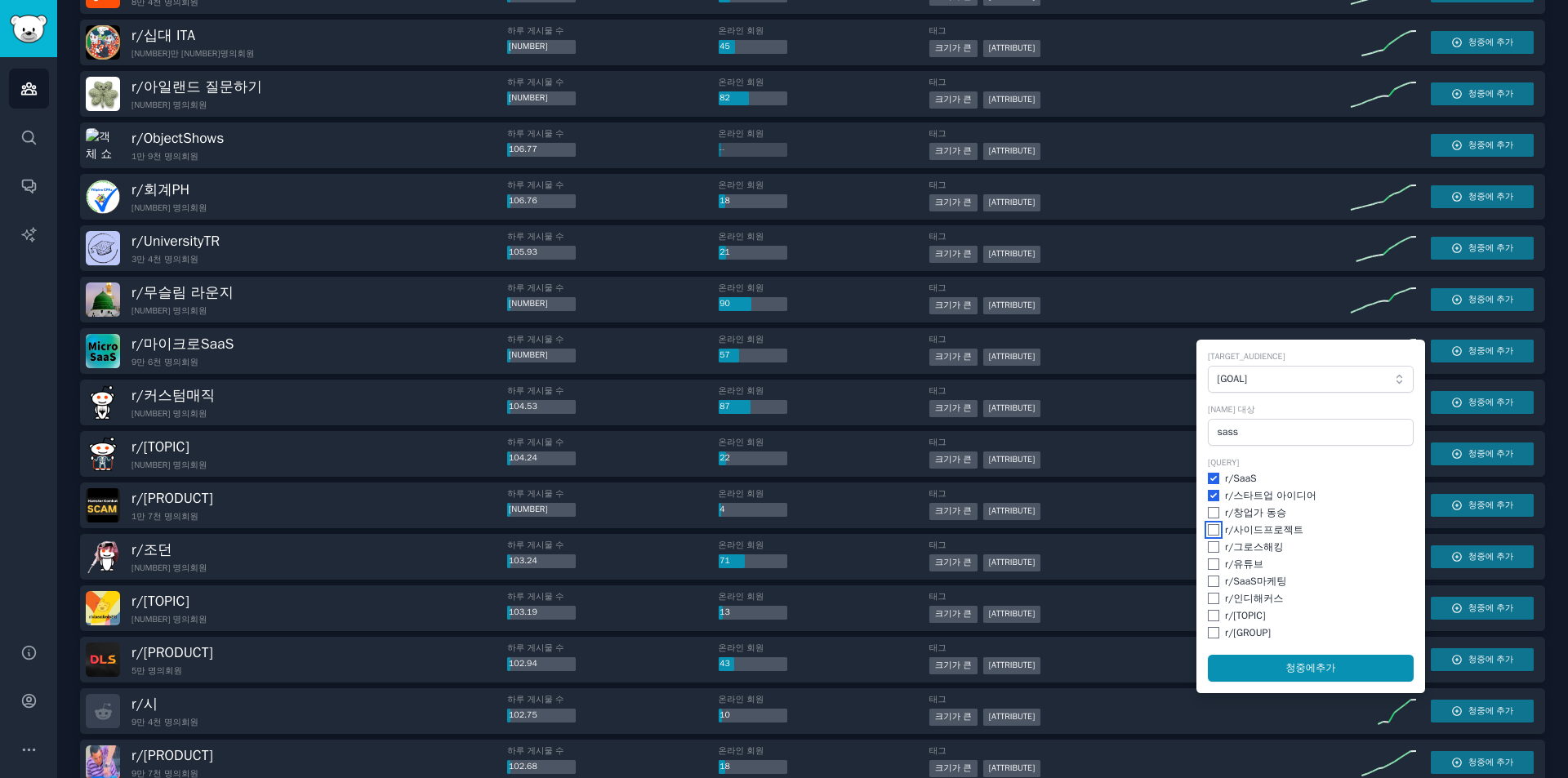 checkbox on "true" 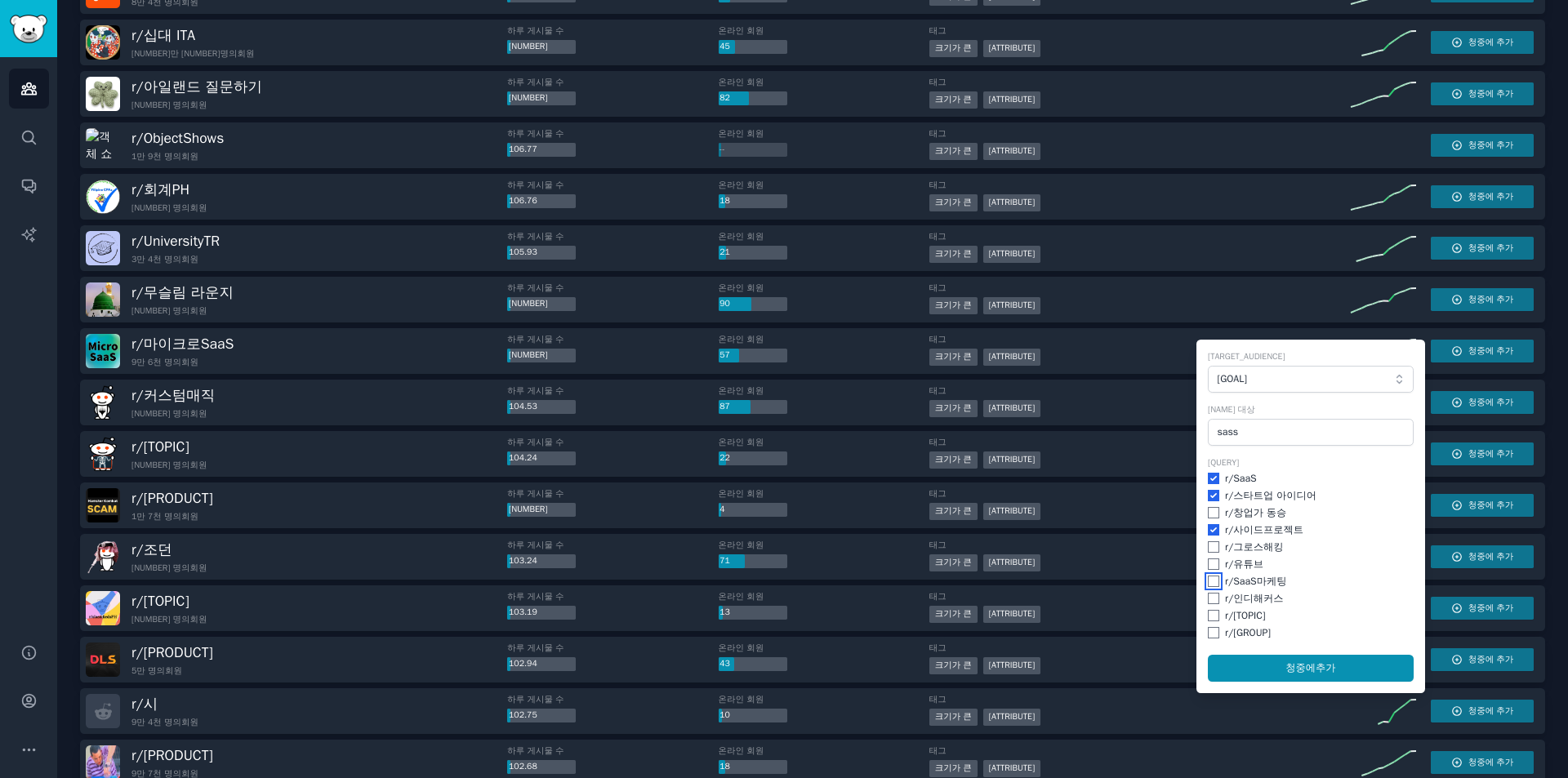 click at bounding box center [1214, 581] 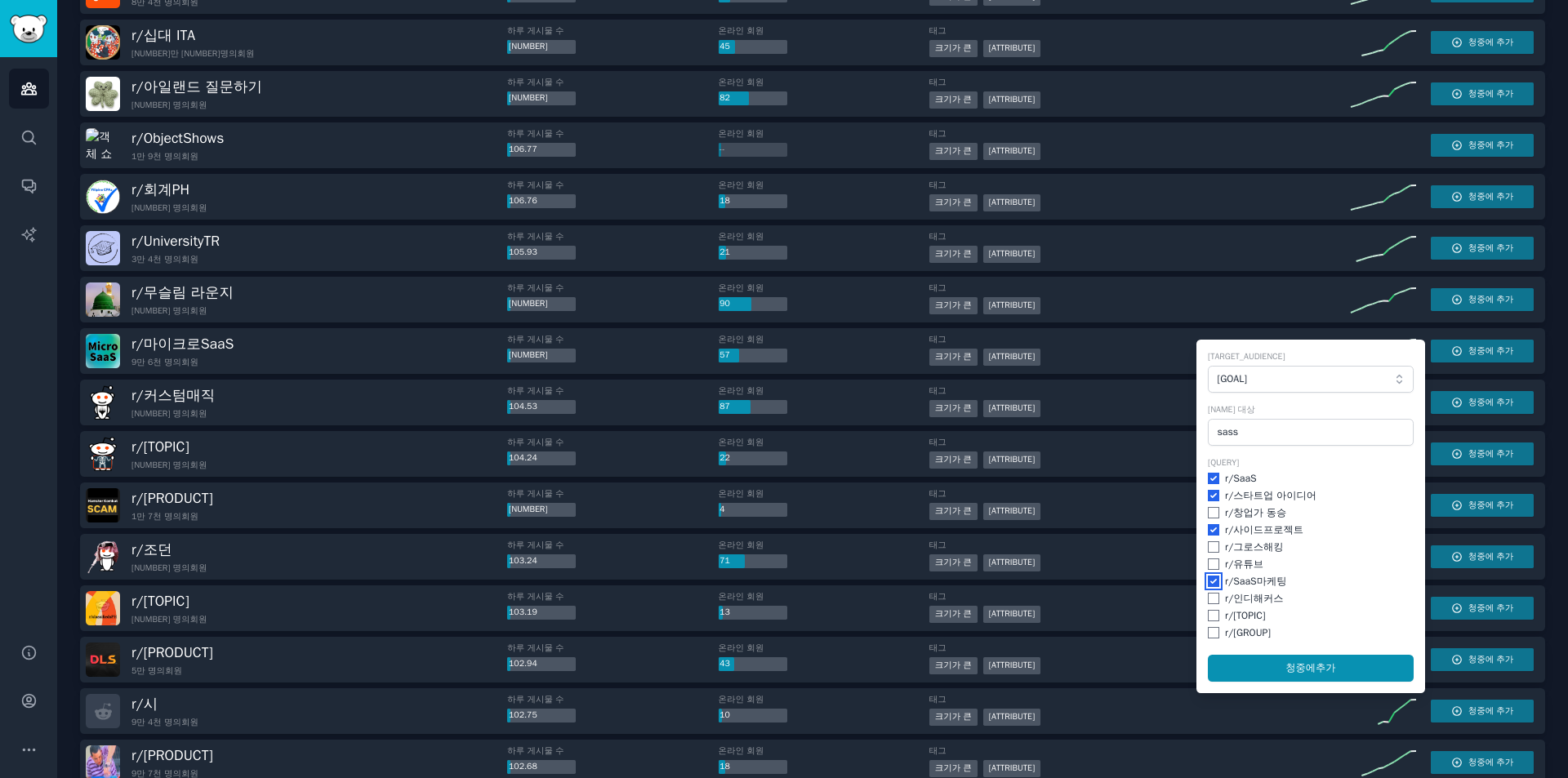 checkbox on "true" 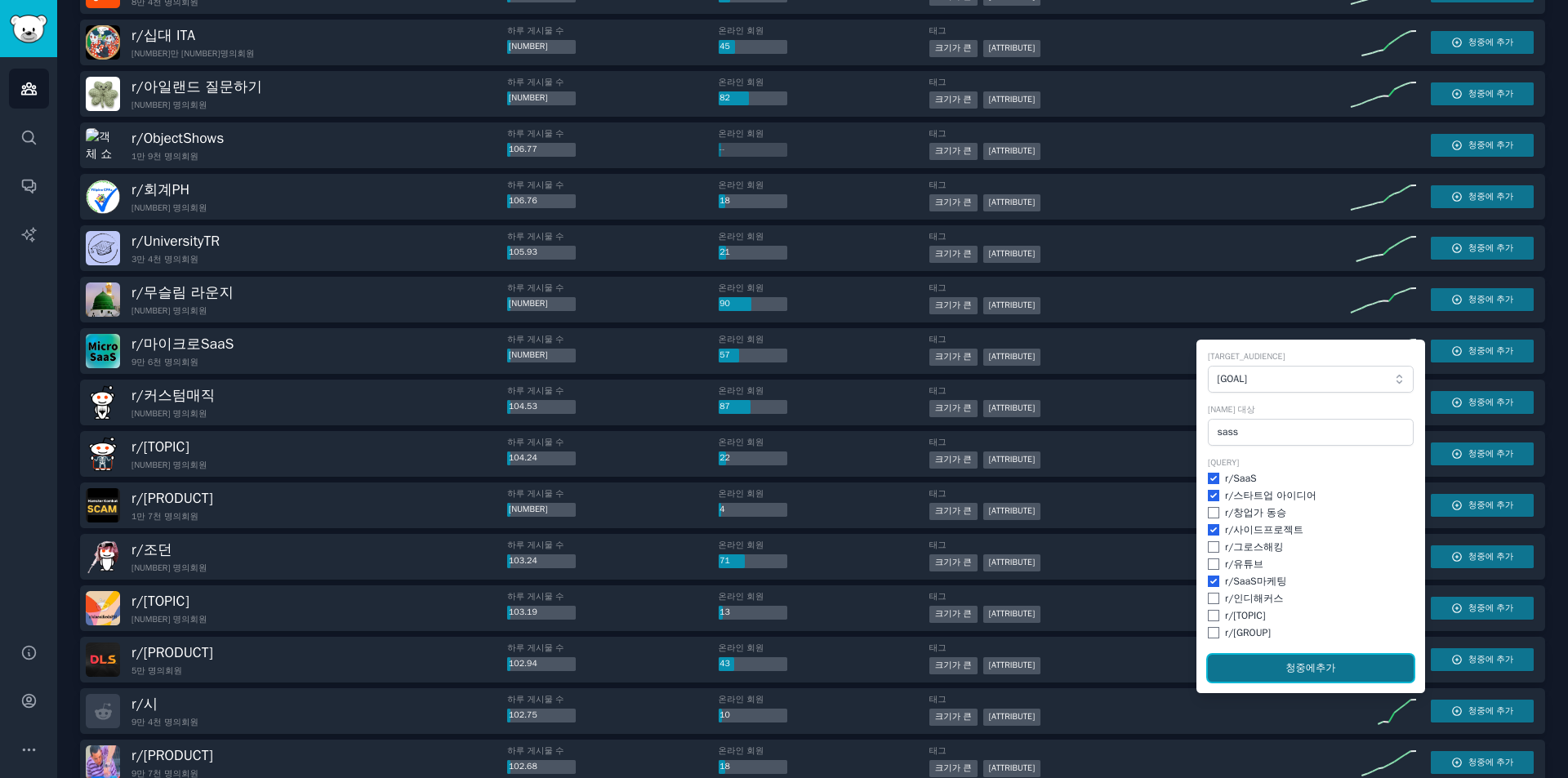 click on "청중에  추가" at bounding box center [1311, 669] 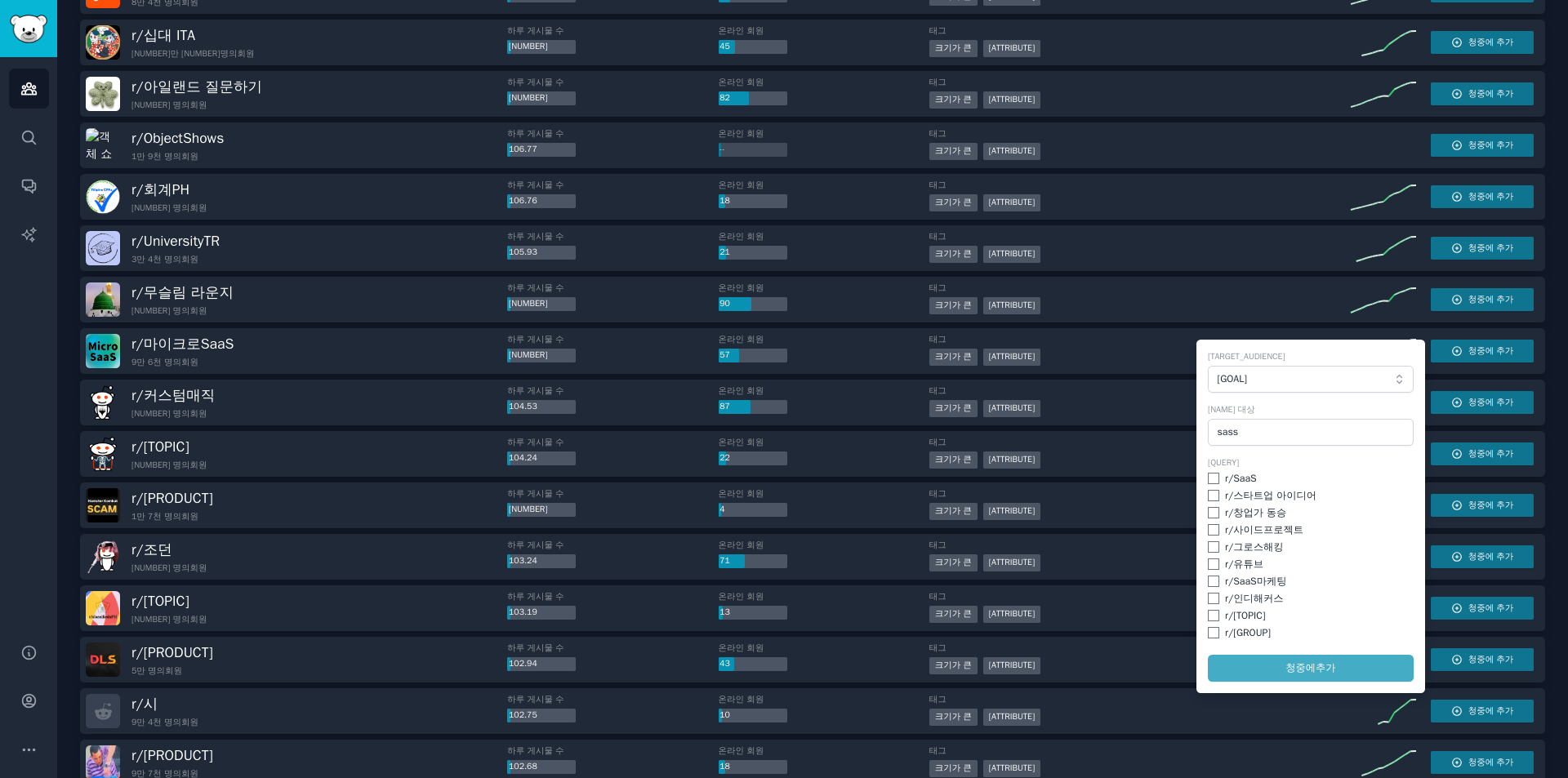checkbox on "false" 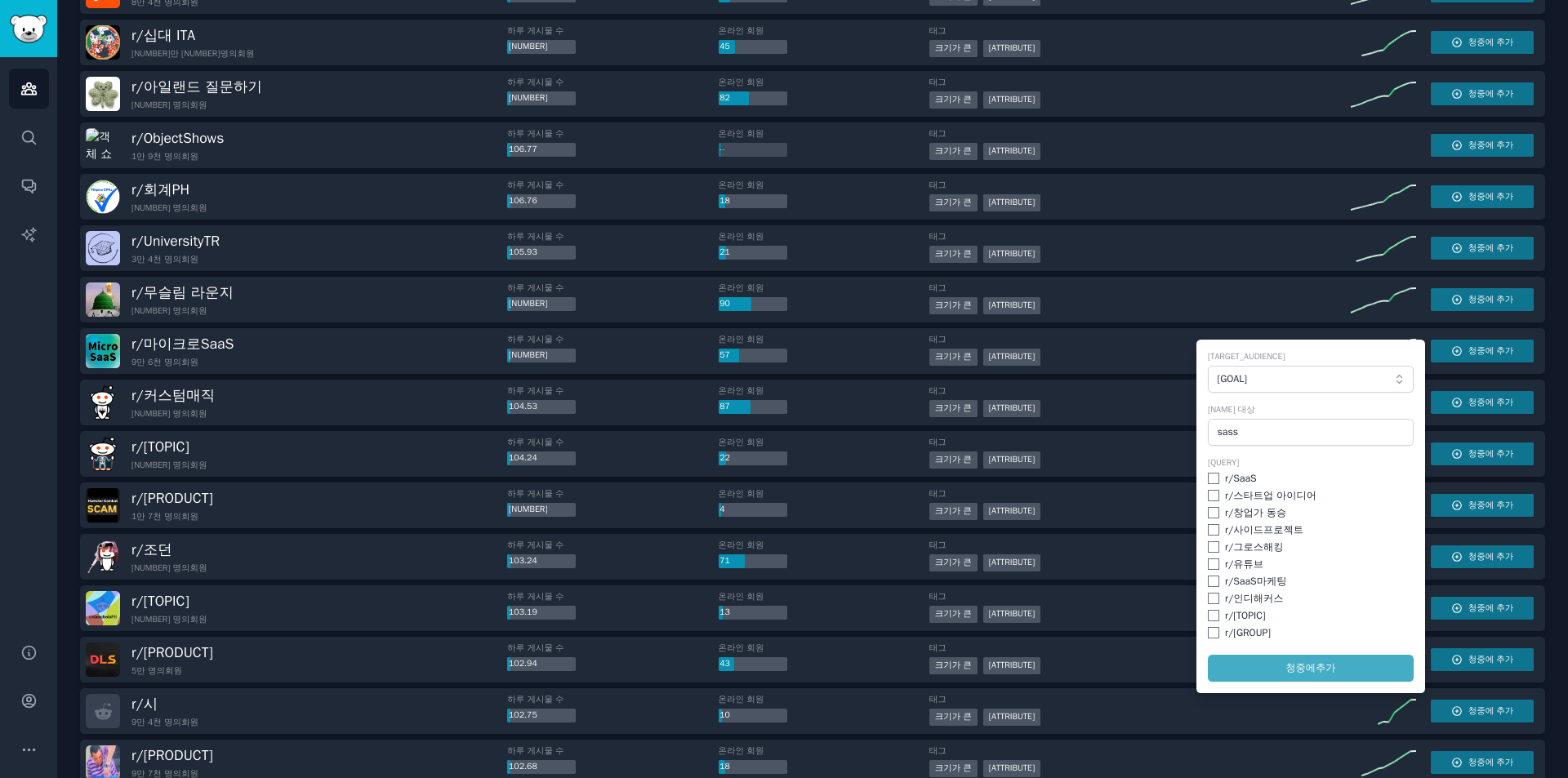 checkbox on "false" 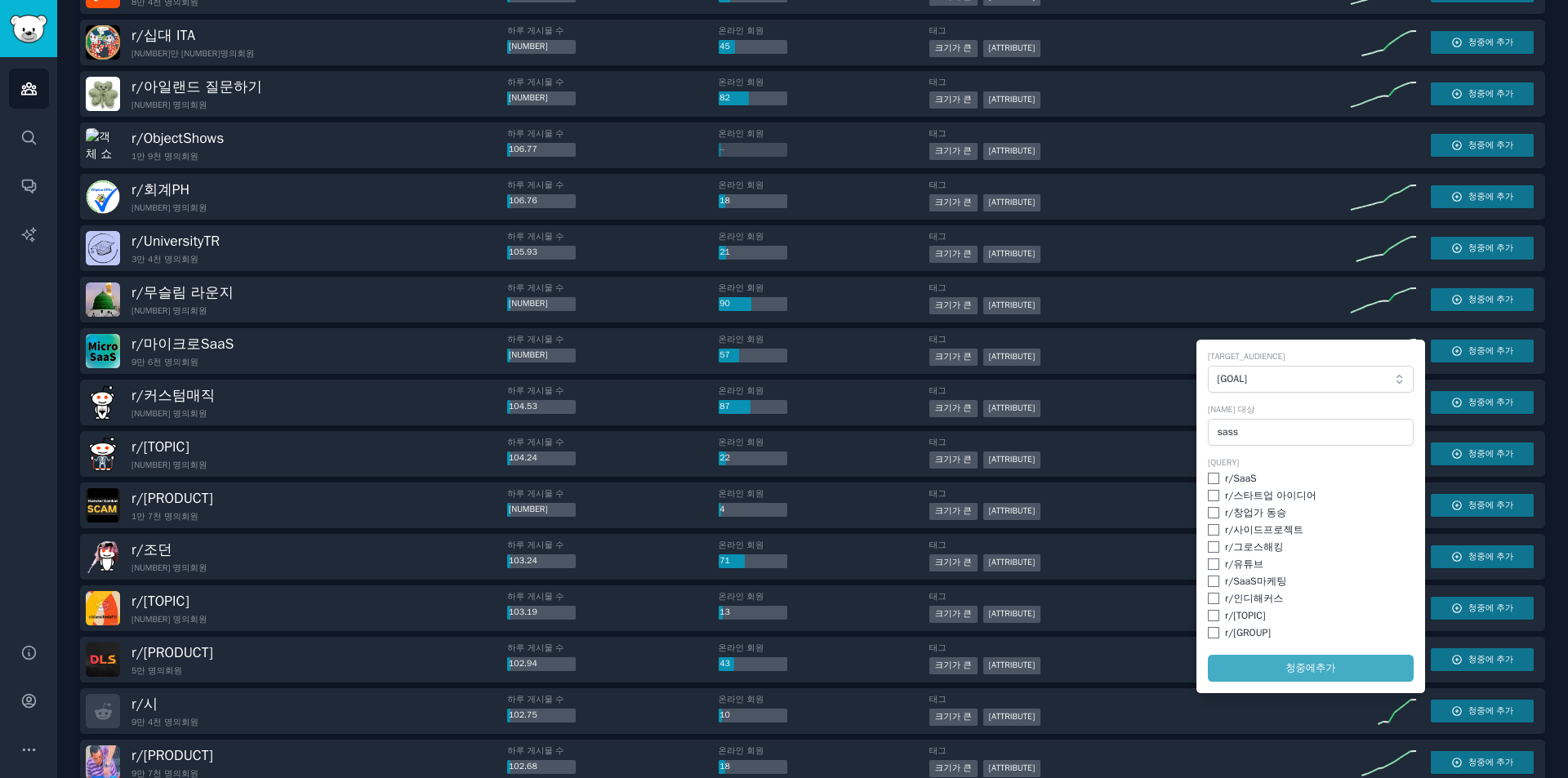 checkbox on "false" 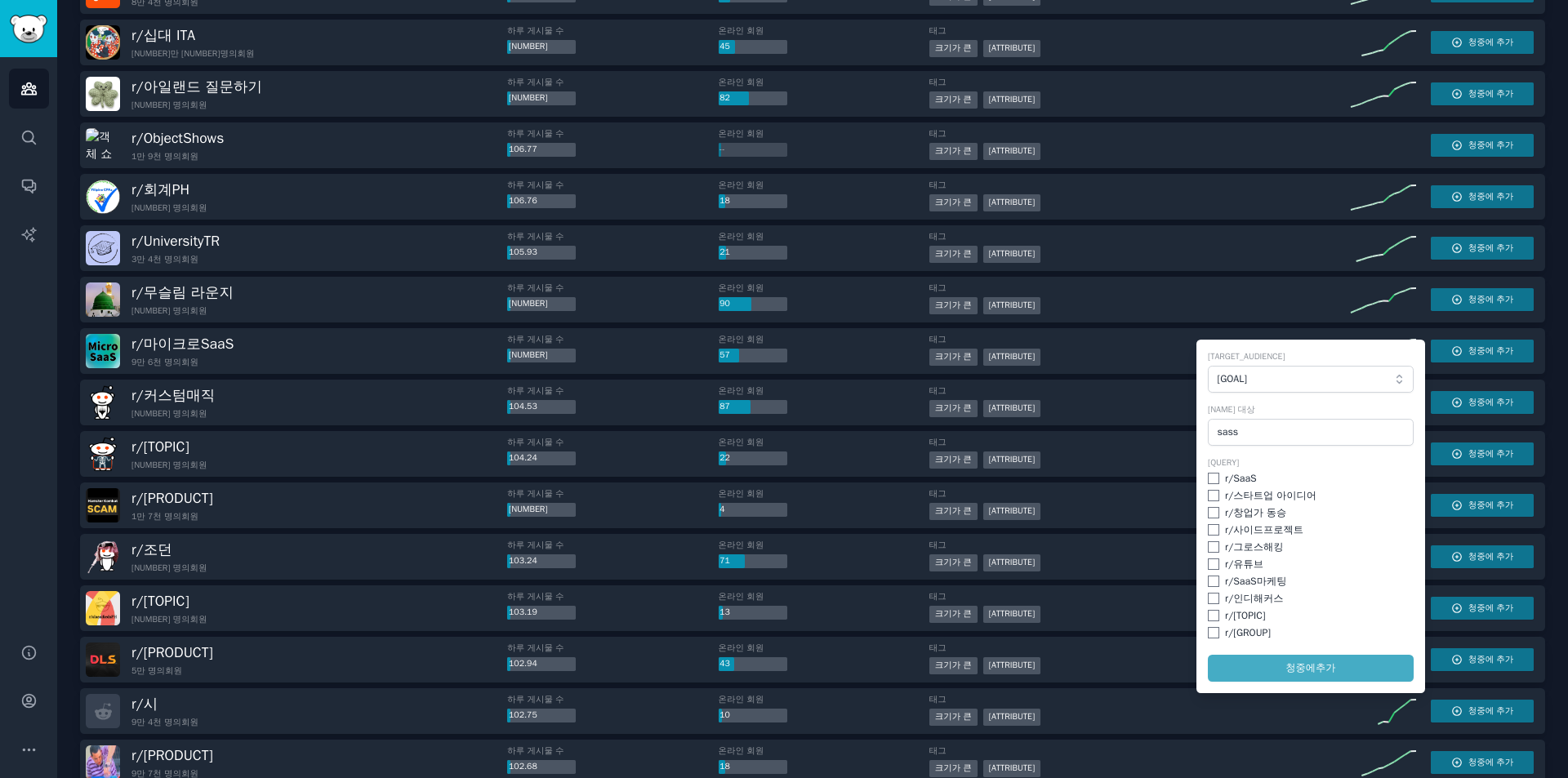 checkbox on "false" 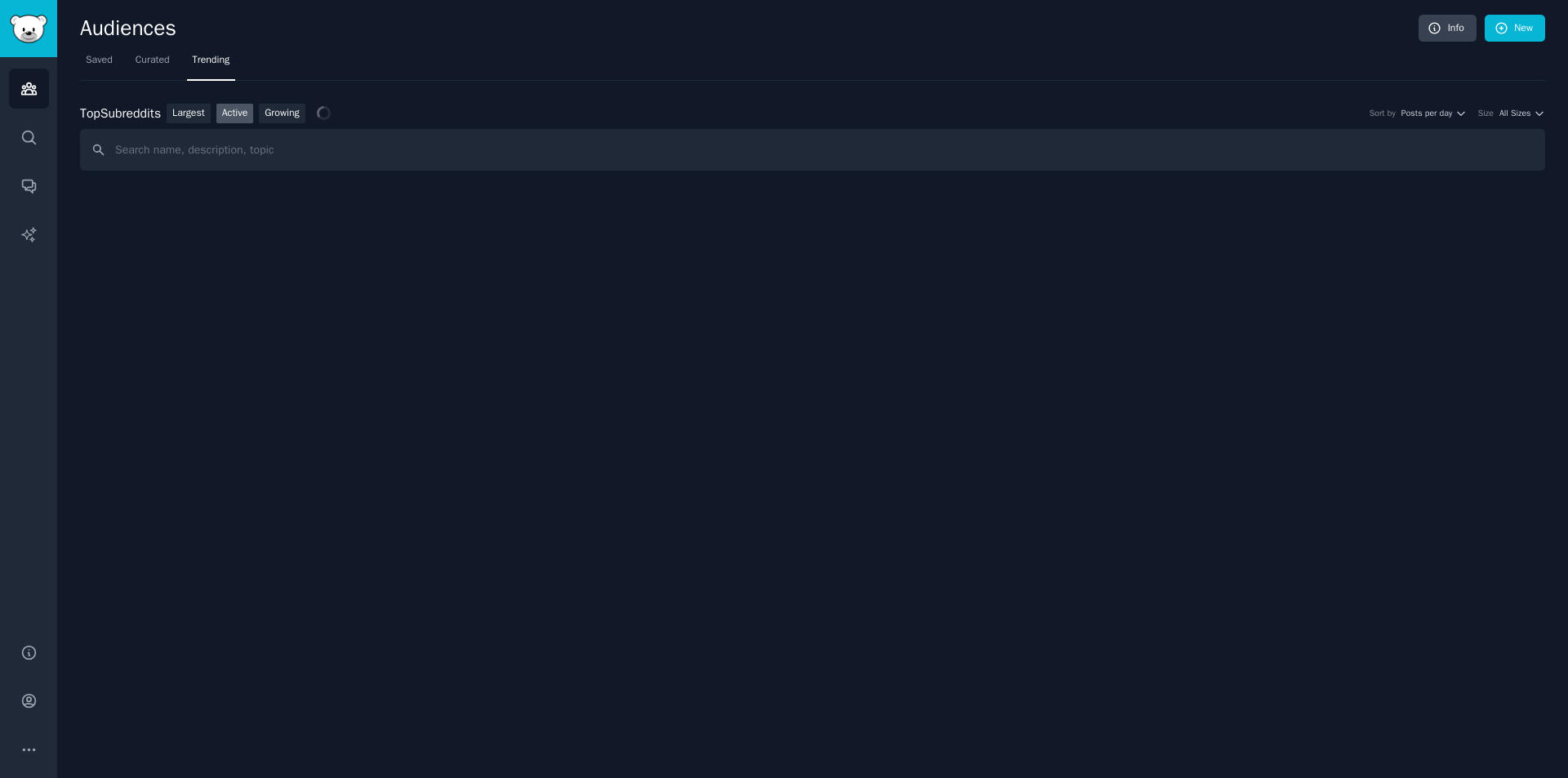 scroll, scrollTop: 0, scrollLeft: 0, axis: both 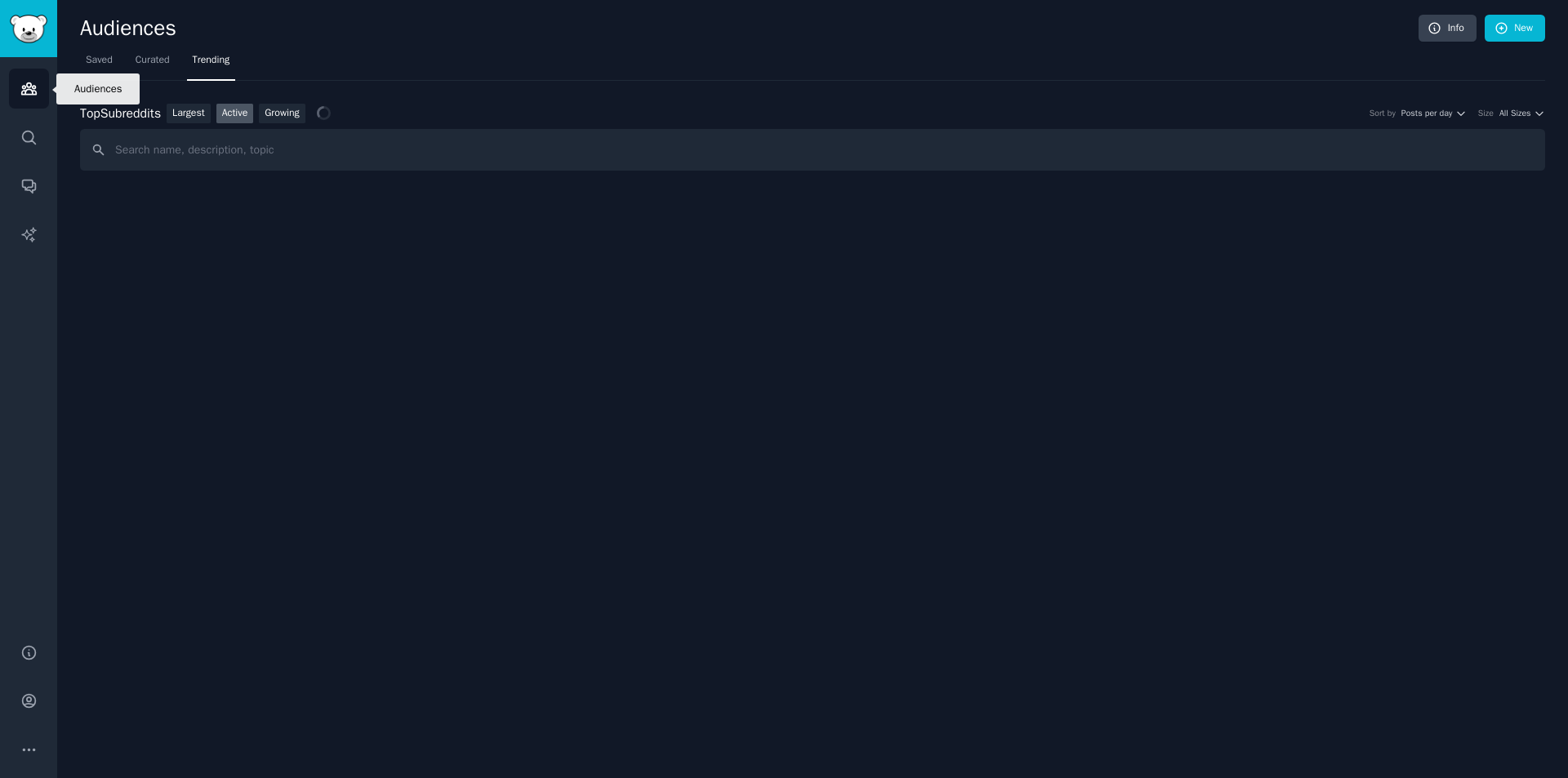 click 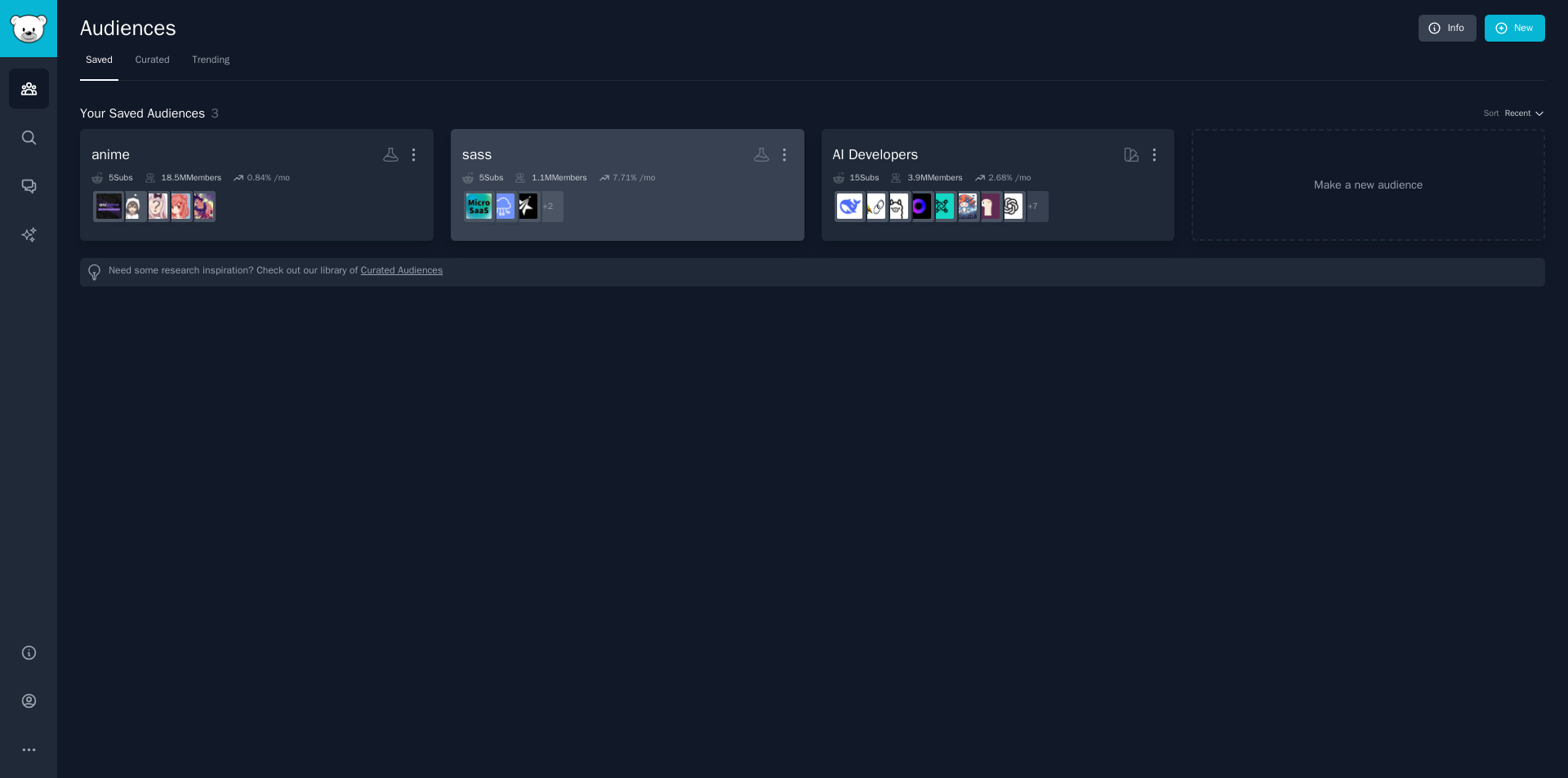 click on "sass More" at bounding box center [627, 154] 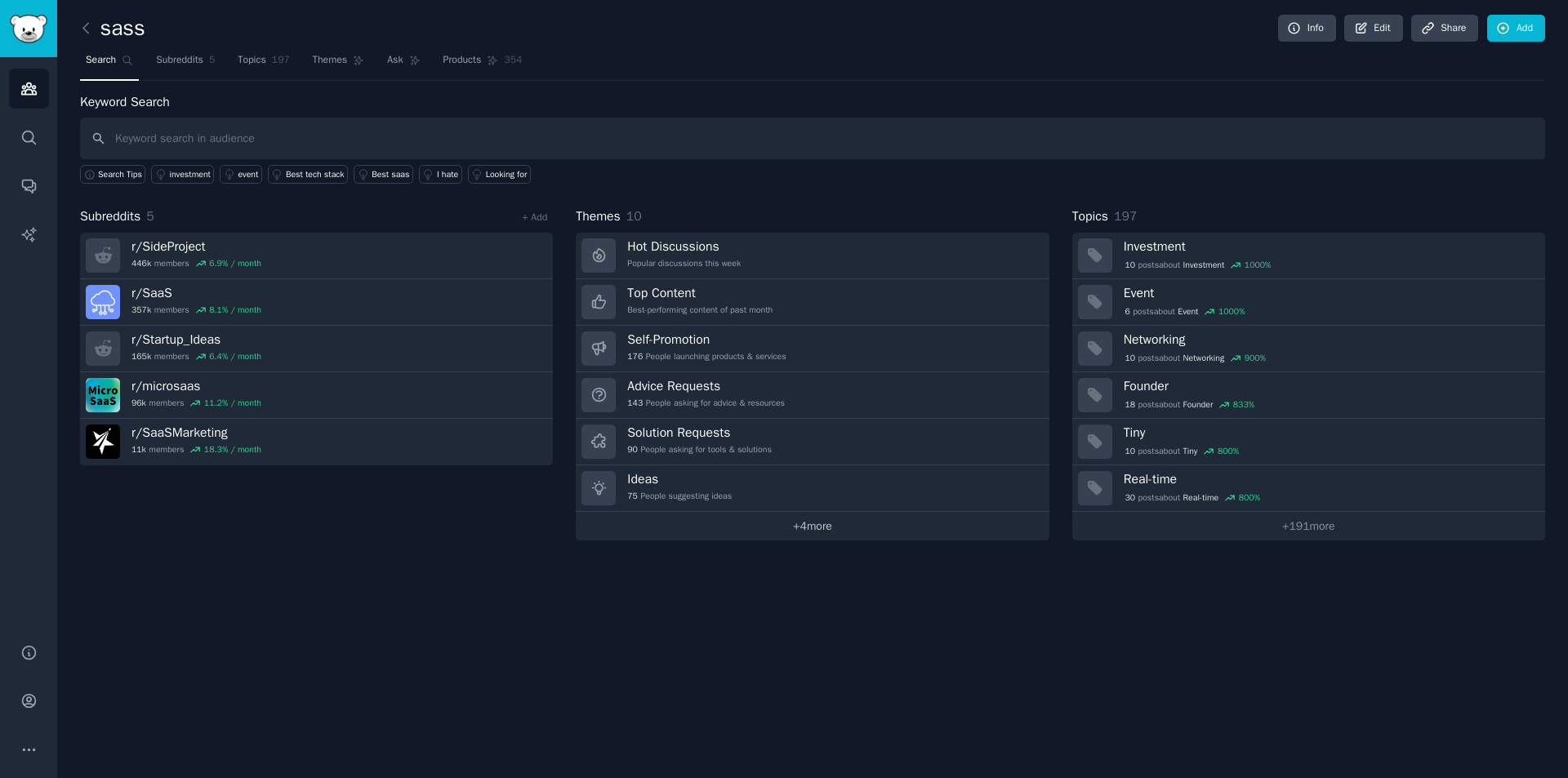 click on "+  4  more" at bounding box center (812, 526) 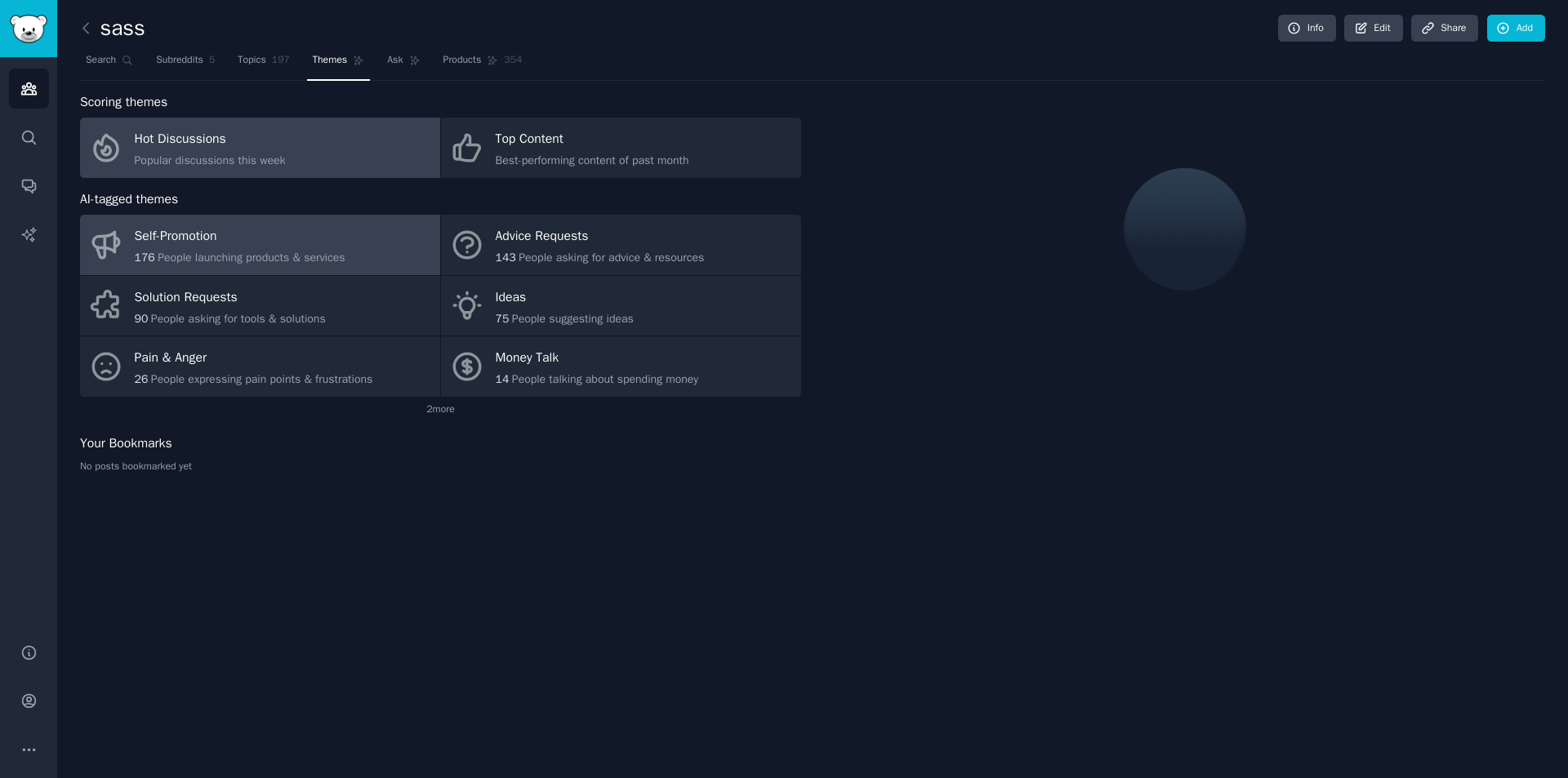 click on "Self-Promotion" at bounding box center (240, 237) 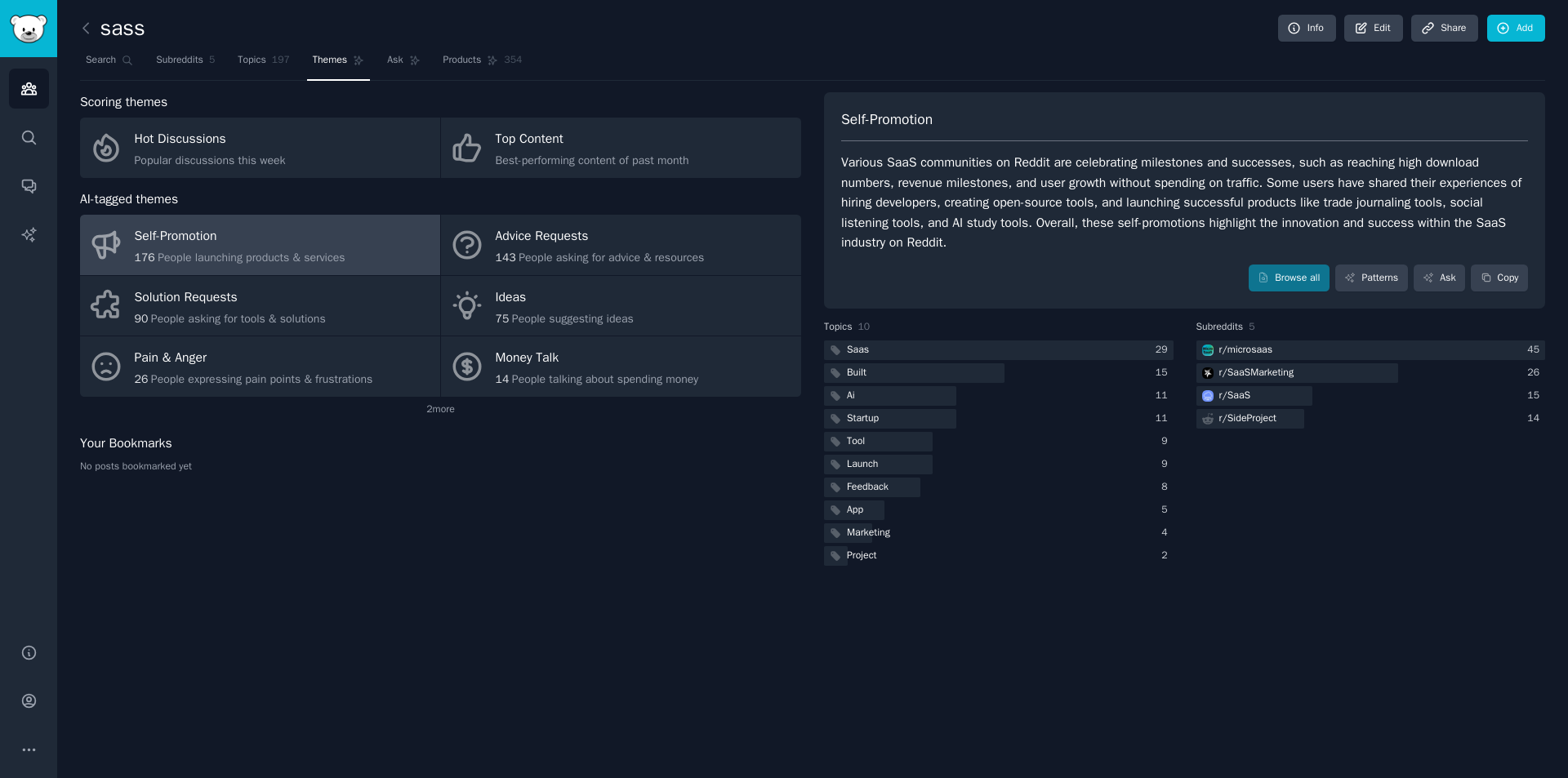 click on "Various SaaS communities on Reddit are celebrating milestones and successes, such as reaching high download numbers, revenue milestones, and user growth without spending on traffic. Some users have shared their experiences of hiring developers, creating open-source tools, and launching successful products like trade journaling tools, social listening tools, and AI study tools. Overall, these self-promotions highlight the innovation and success within the SaaS industry on Reddit." at bounding box center [1184, 202] 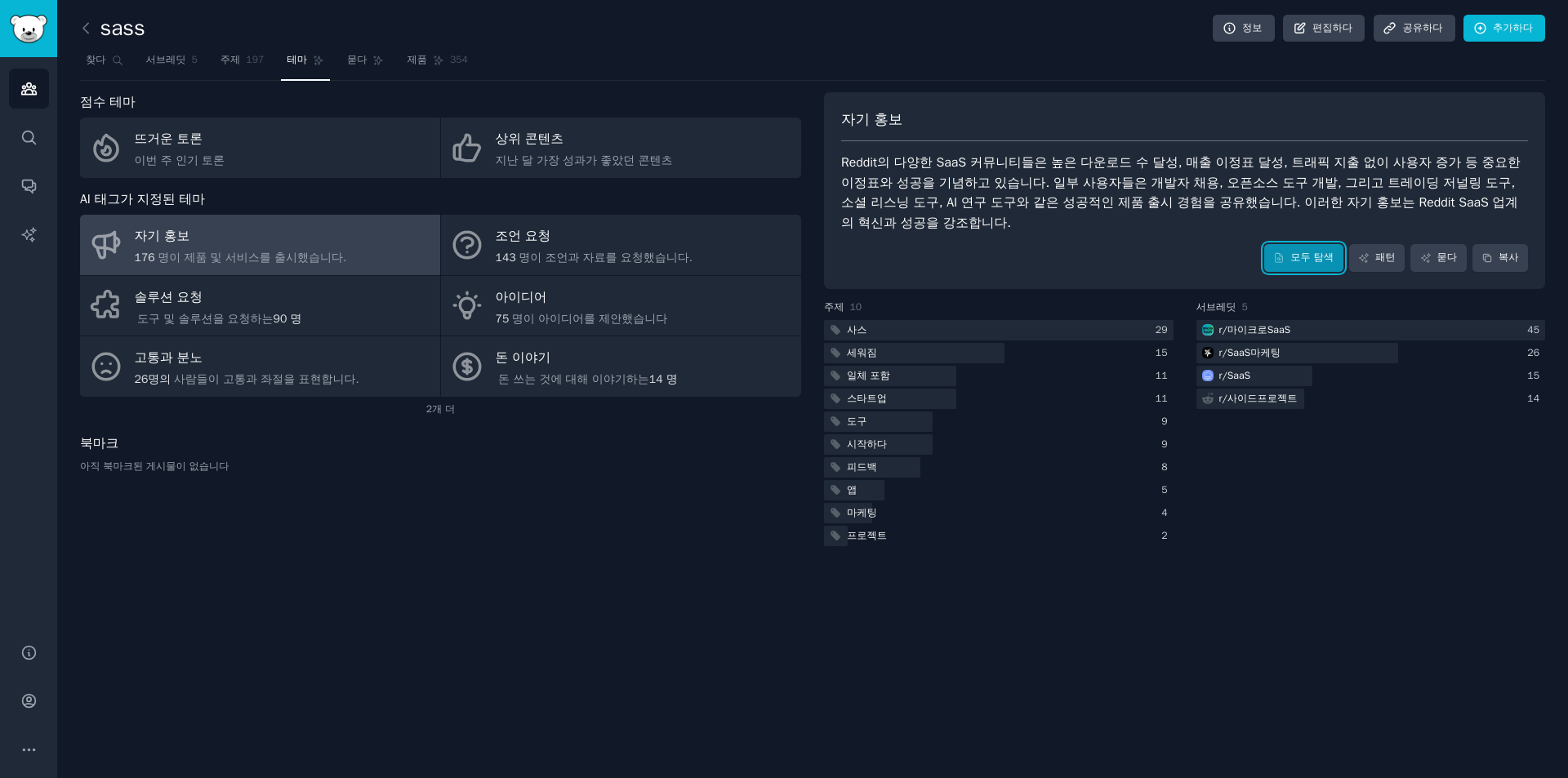 click on "모두 탐색" at bounding box center [1312, 257] 